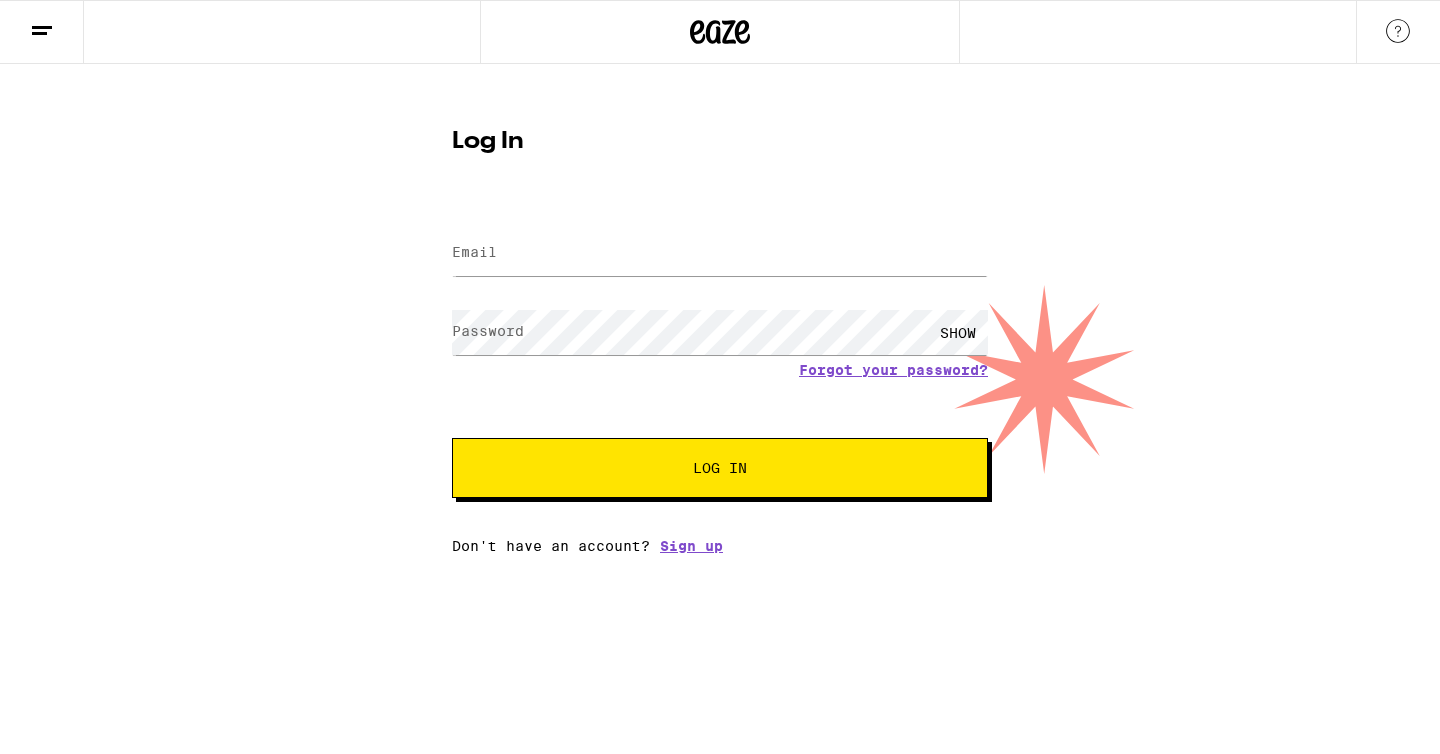 scroll, scrollTop: 0, scrollLeft: 0, axis: both 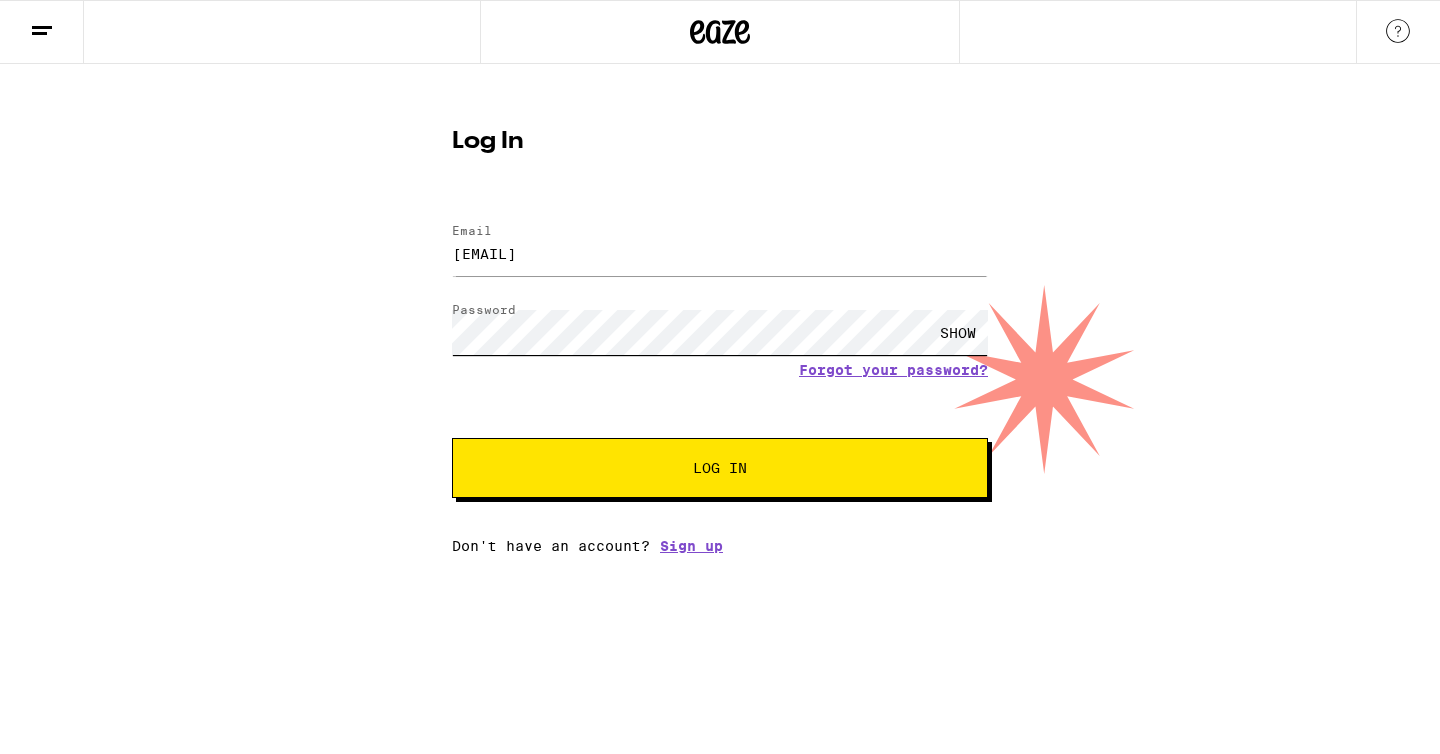 click on "Log In" at bounding box center [720, 468] 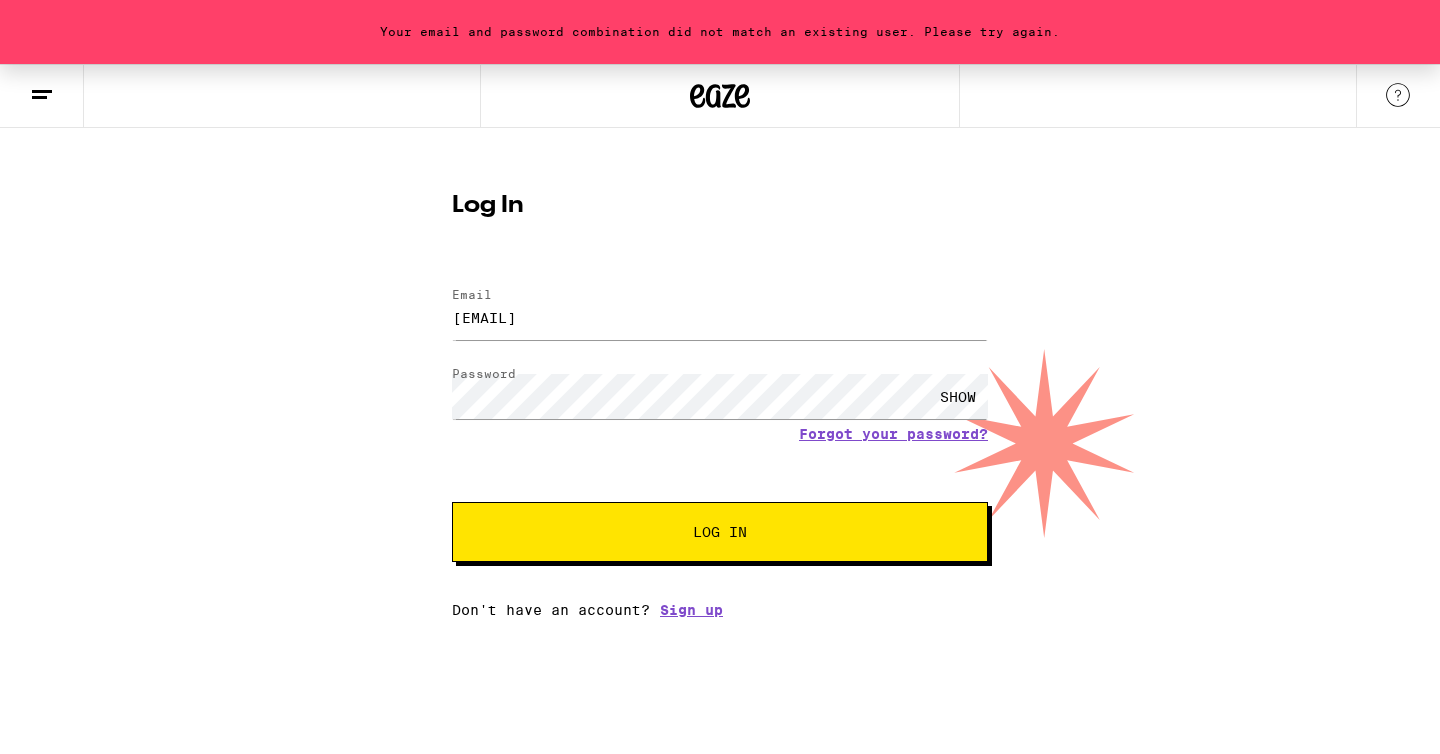 click on "Log In" at bounding box center [720, 532] 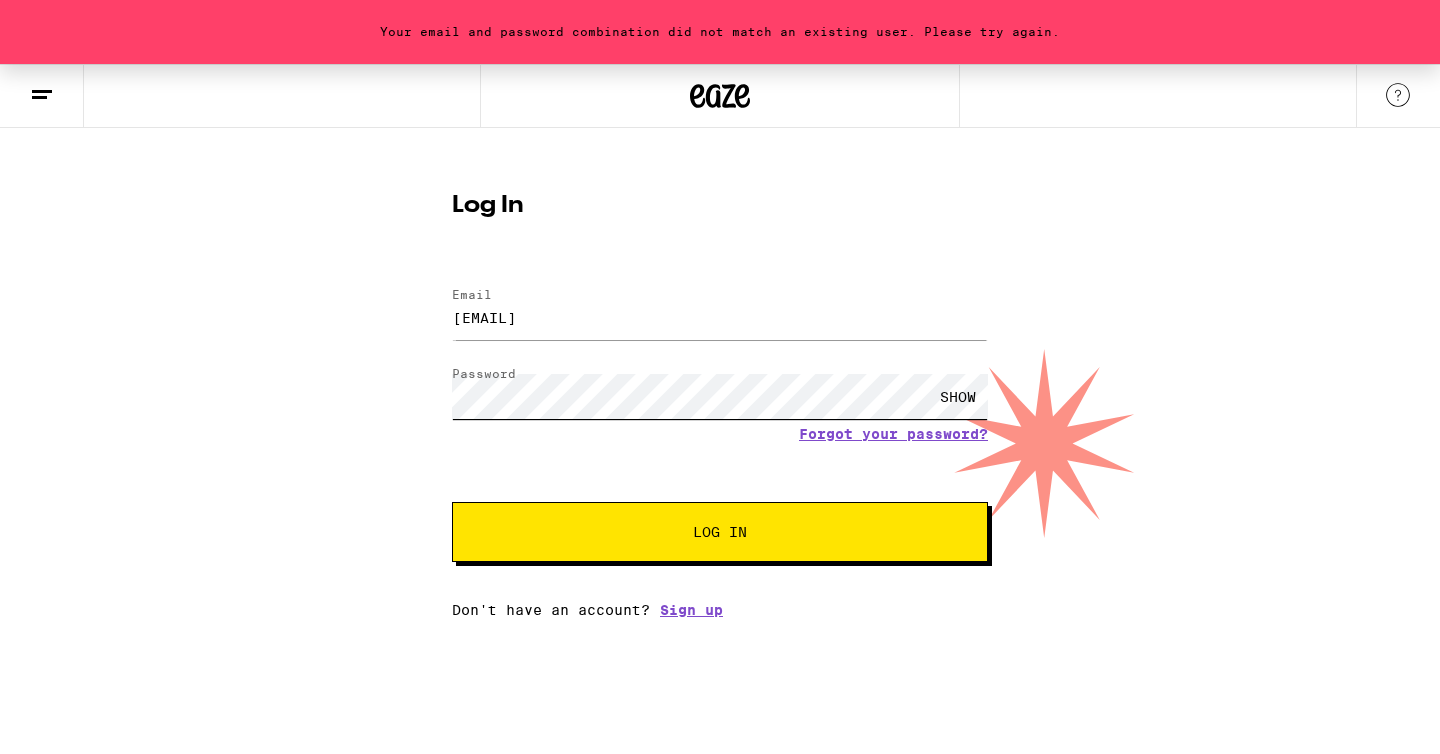 click on "Log In" at bounding box center [720, 532] 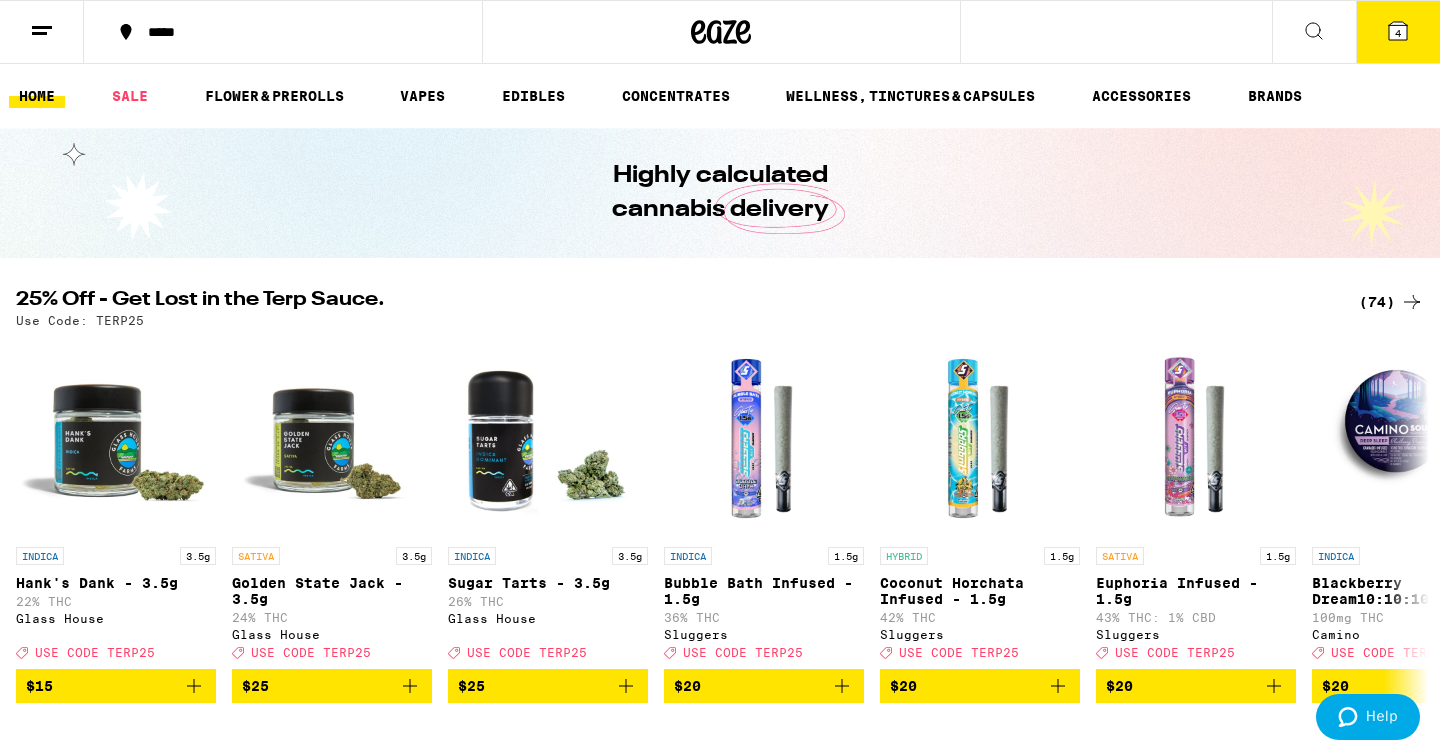 click at bounding box center [1314, 31] 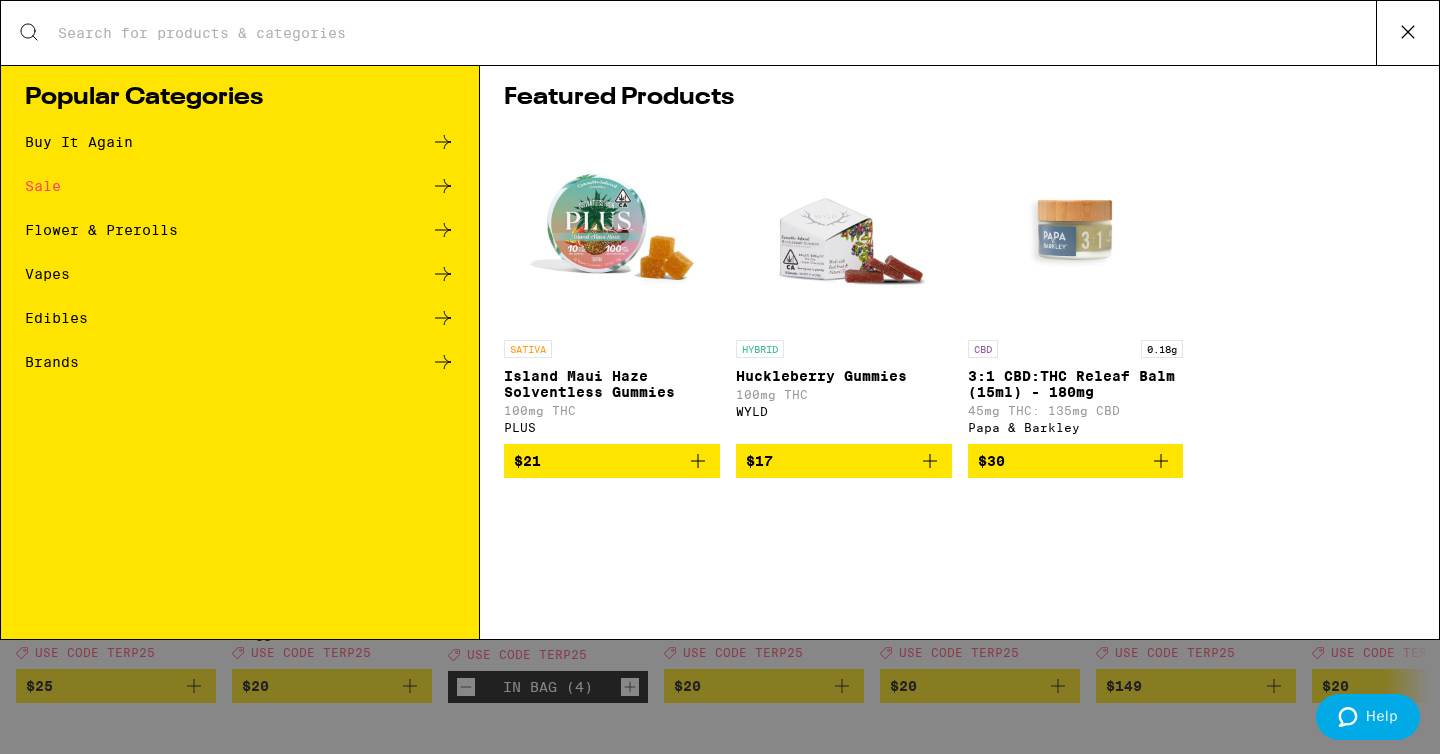 click on "Search for Products" at bounding box center (716, 33) 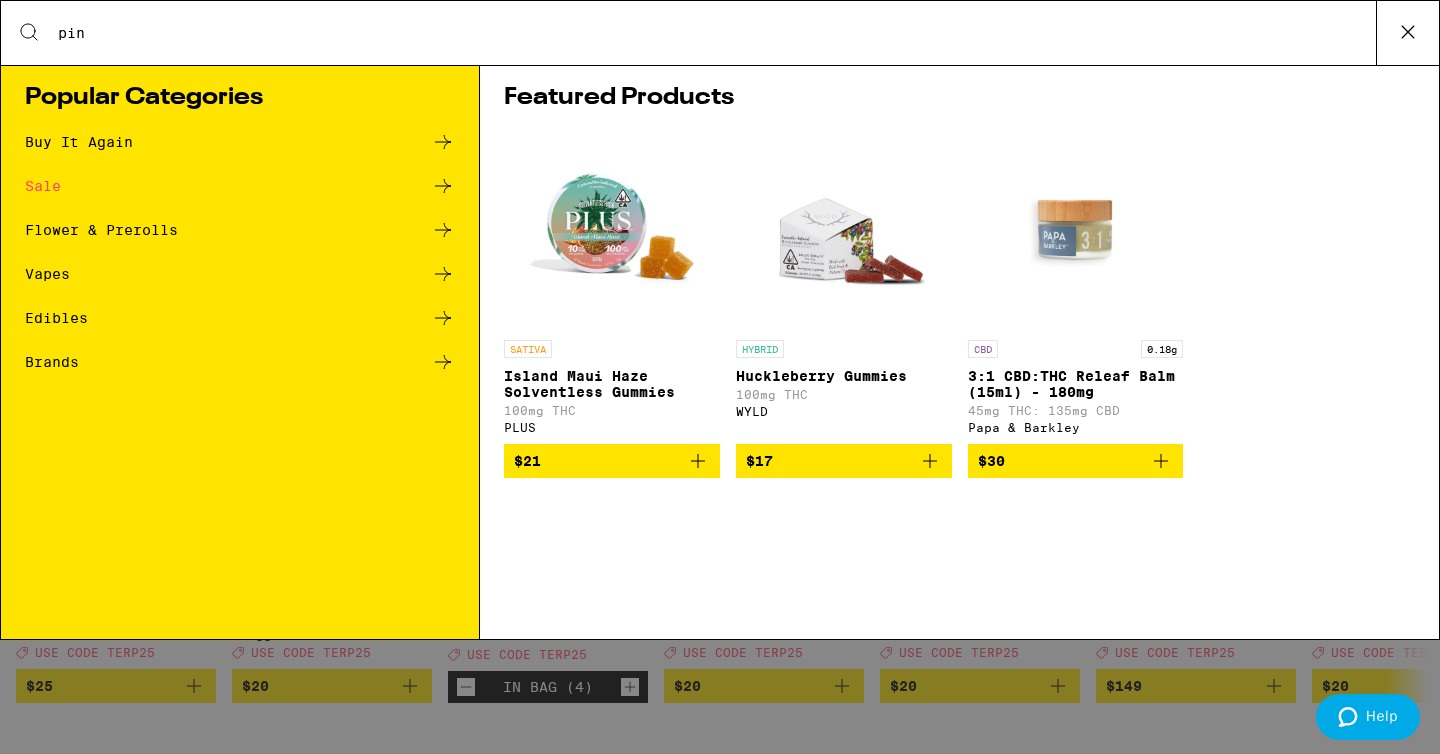 click on "pin" at bounding box center (716, 33) 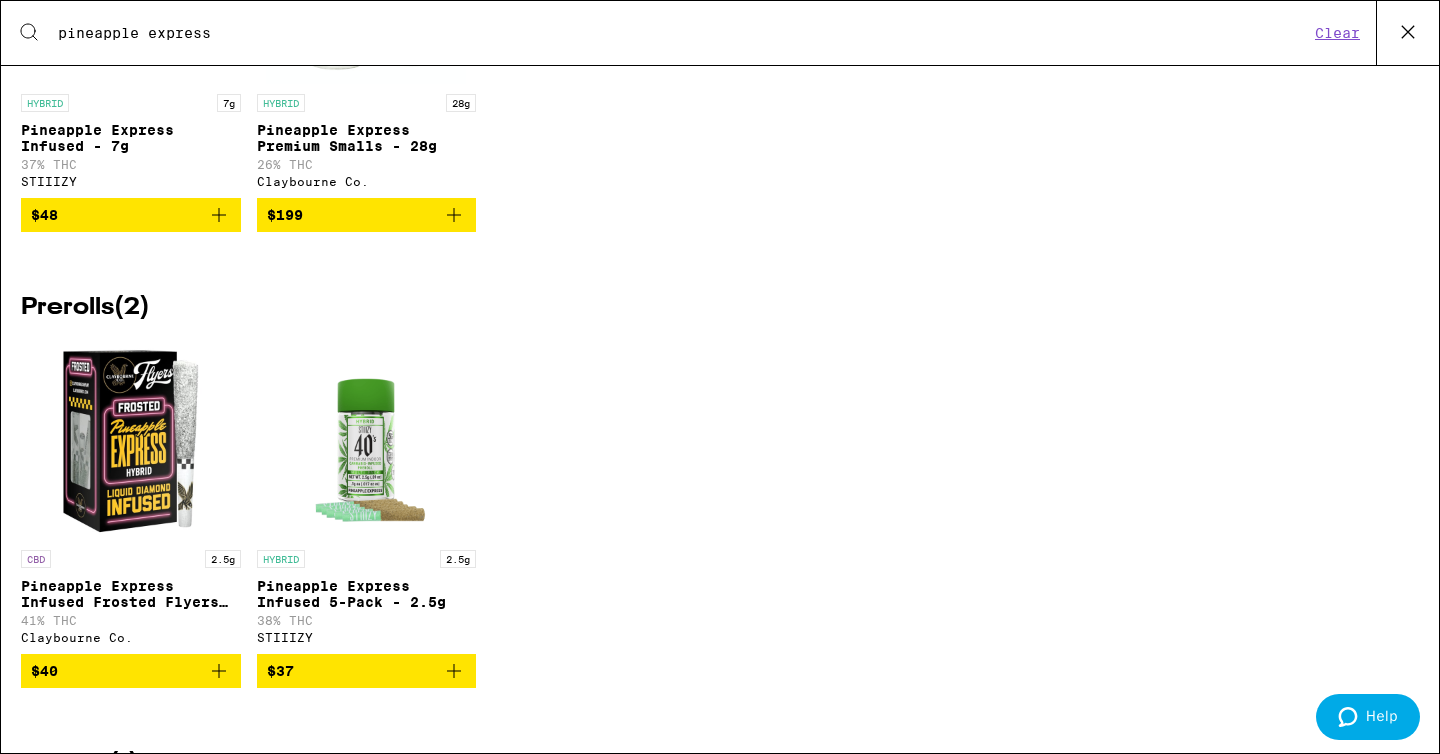 scroll, scrollTop: 0, scrollLeft: 0, axis: both 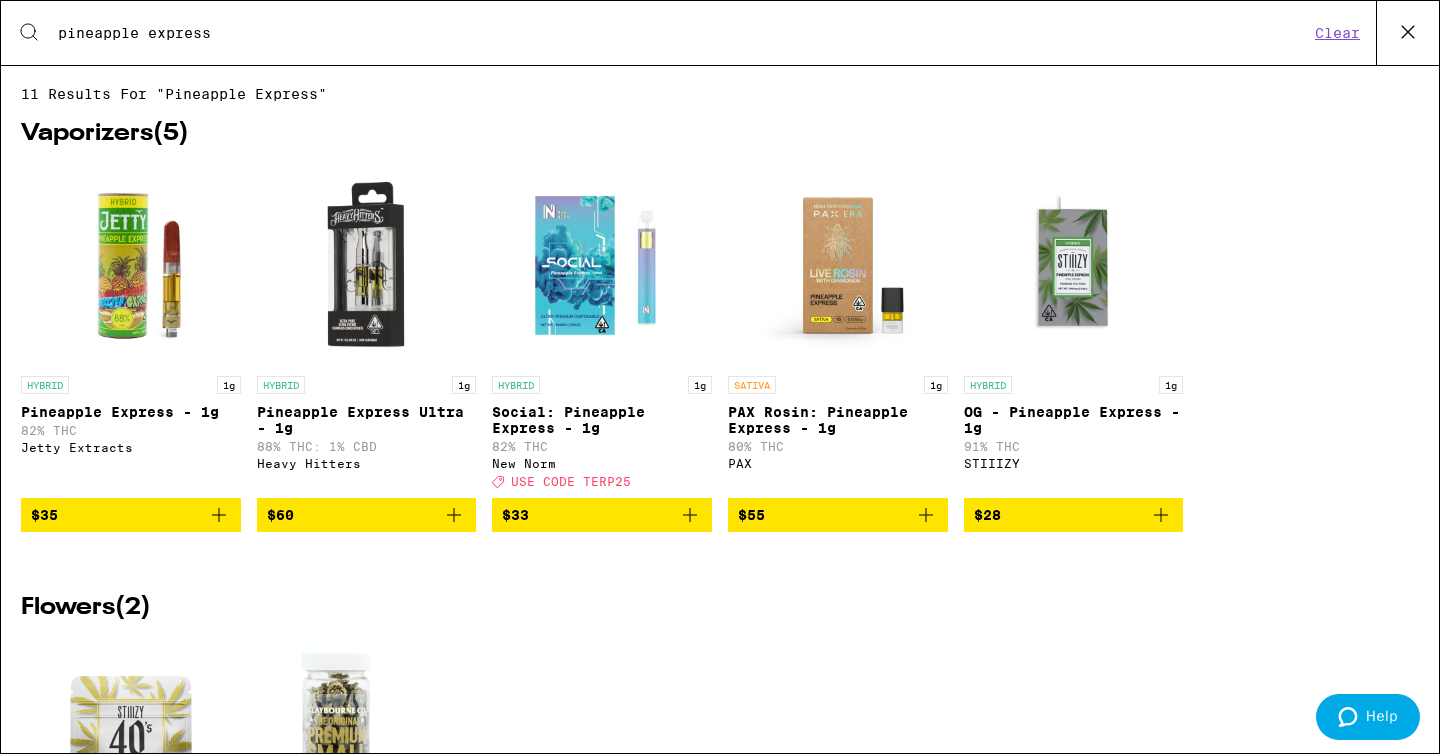 click on "pineapple express" at bounding box center (683, 33) 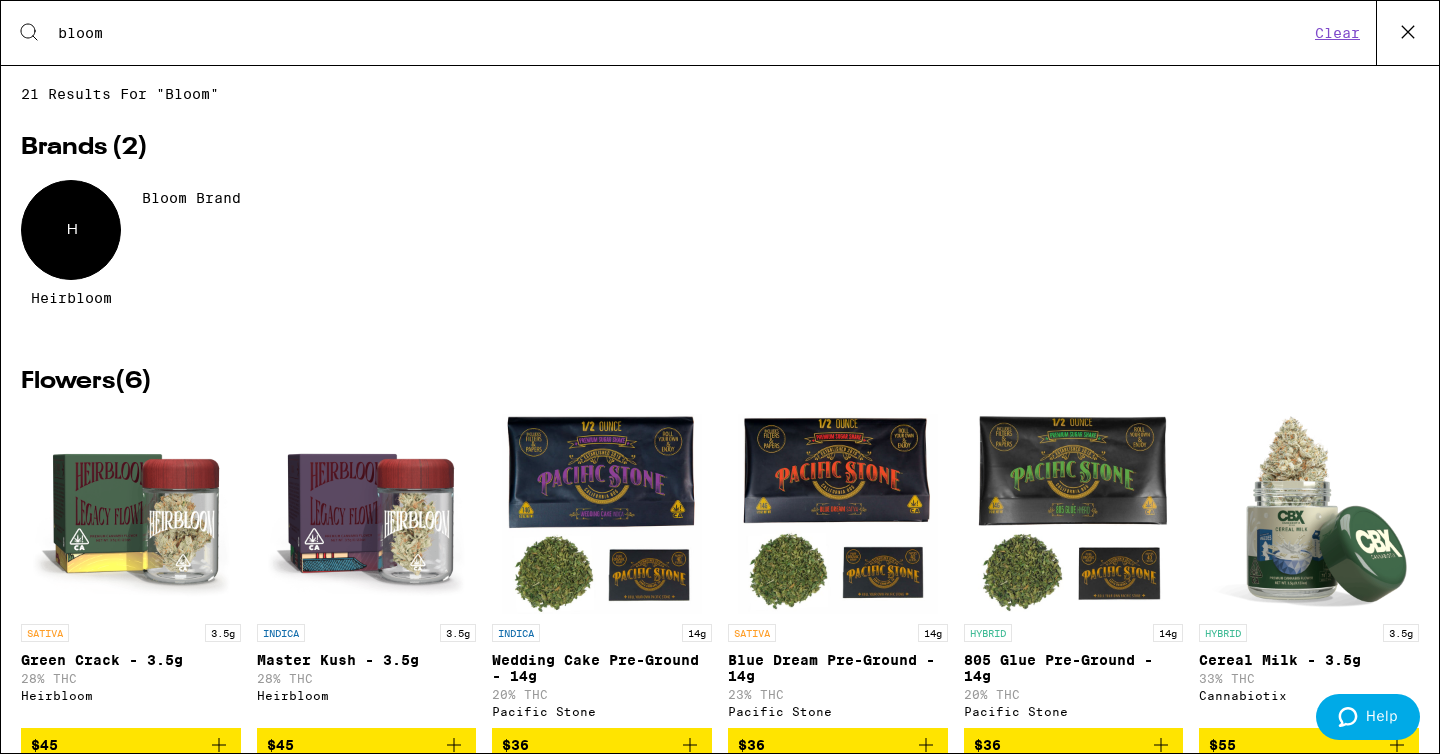 type on "bloom" 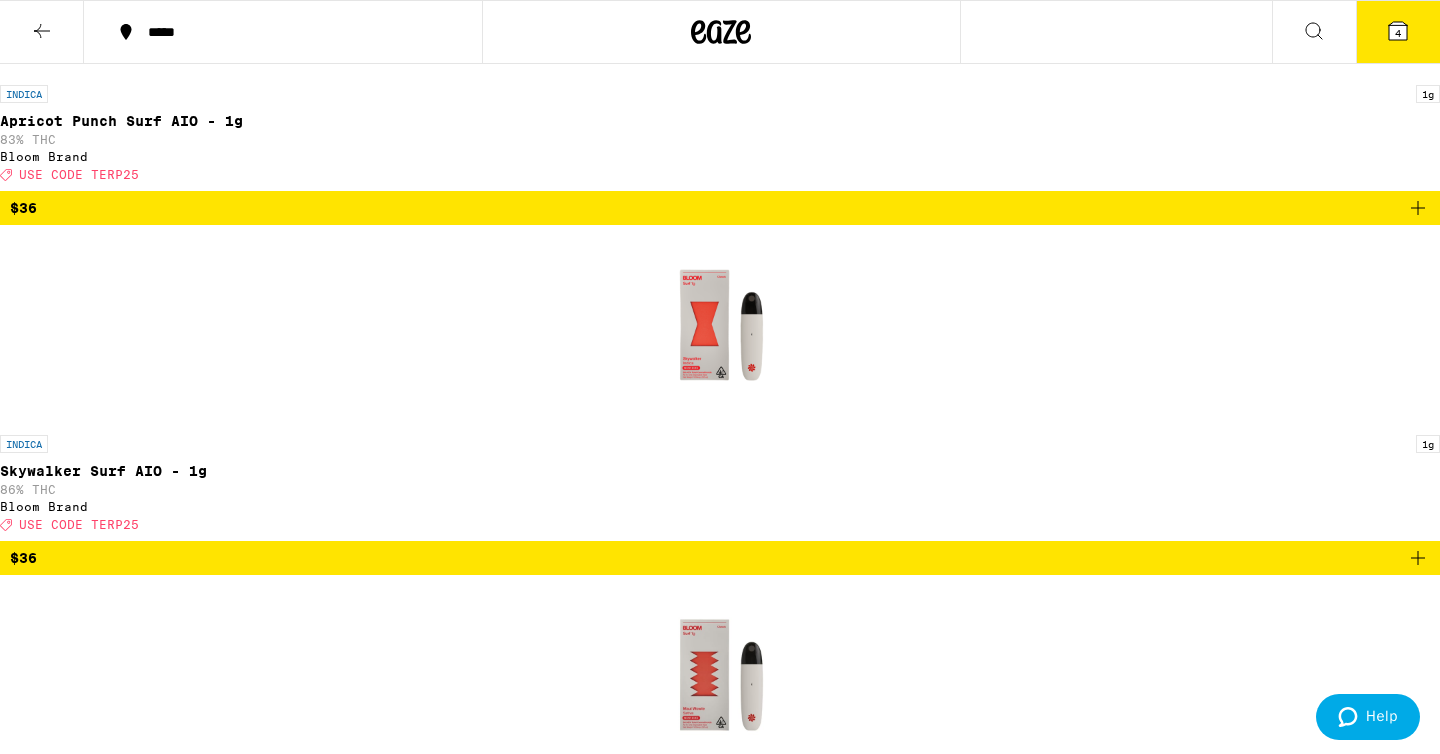 scroll, scrollTop: 480, scrollLeft: 0, axis: vertical 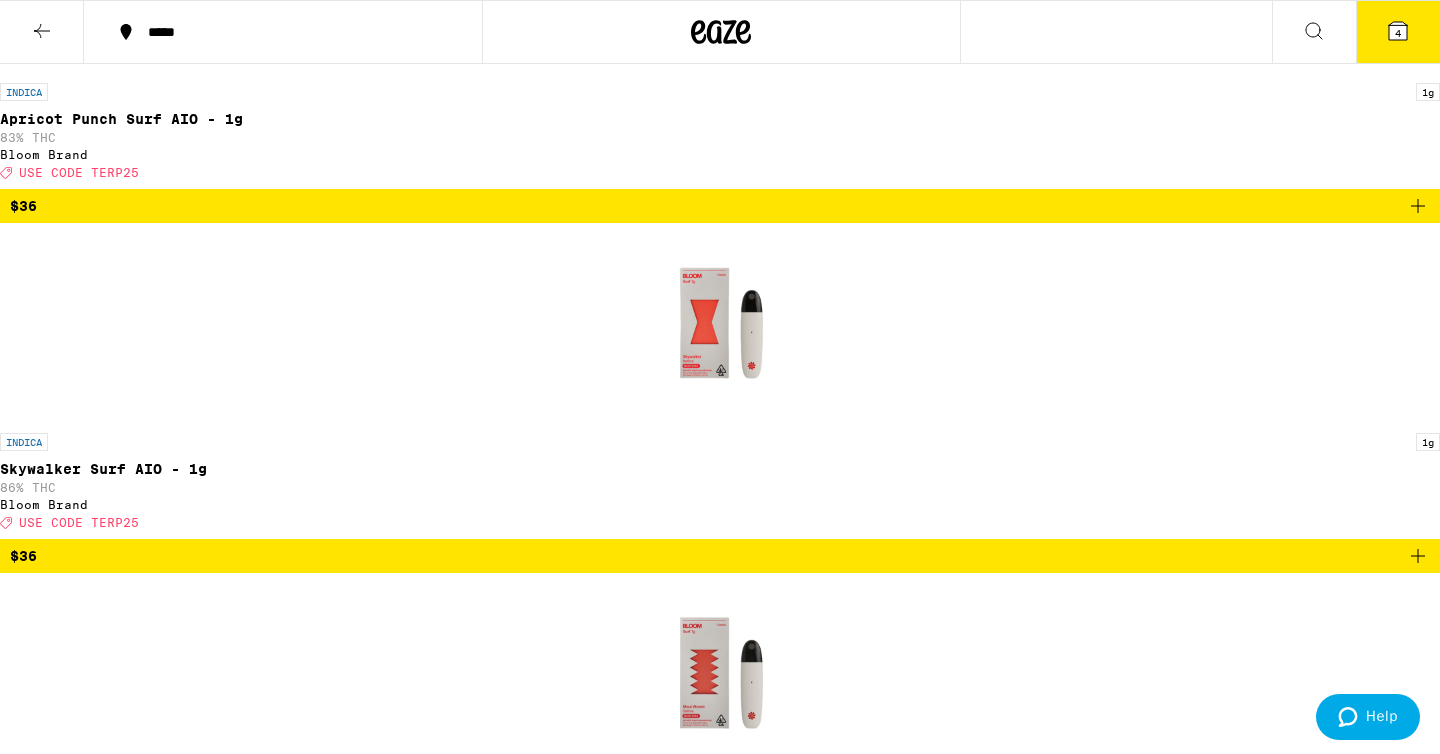 click on "$36" at bounding box center (720, 556) 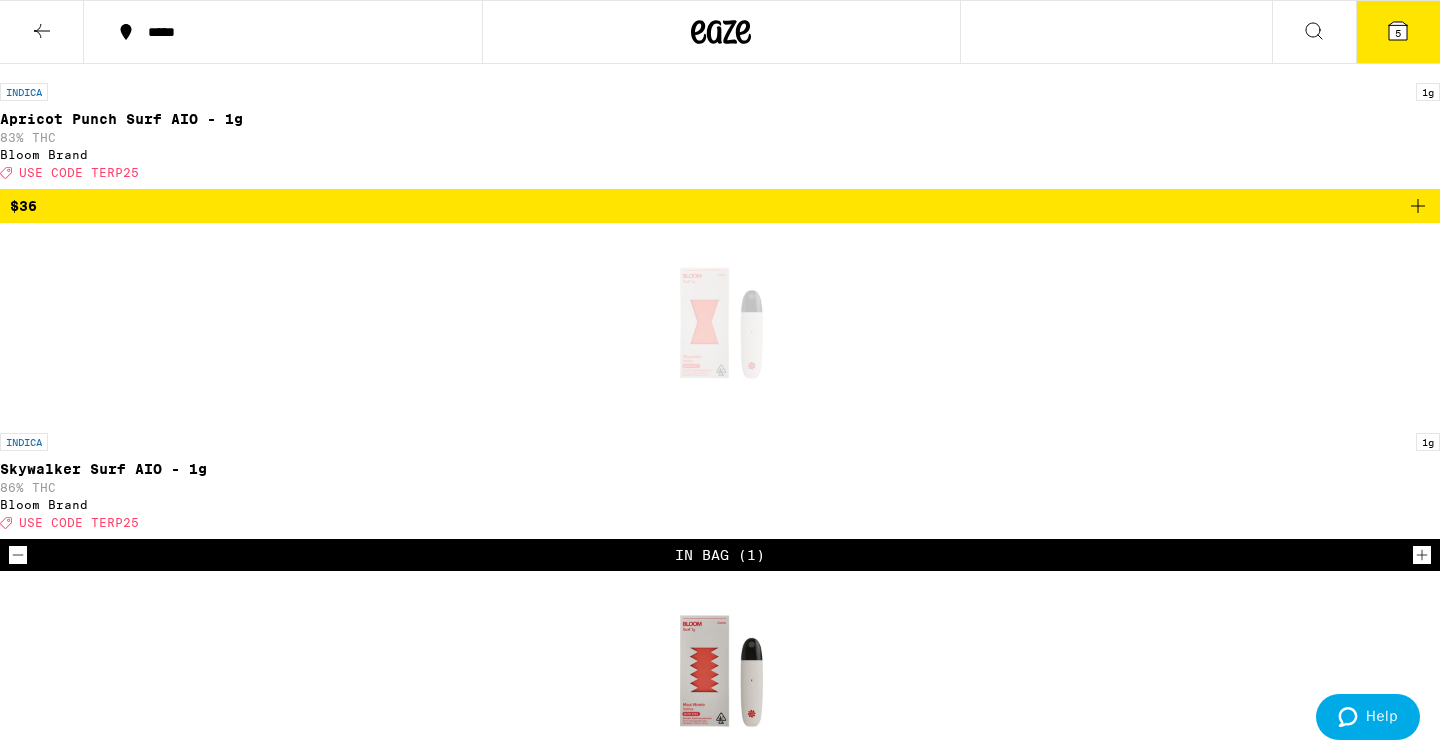 click on "USE CODE TERP25" at bounding box center [79, 522] 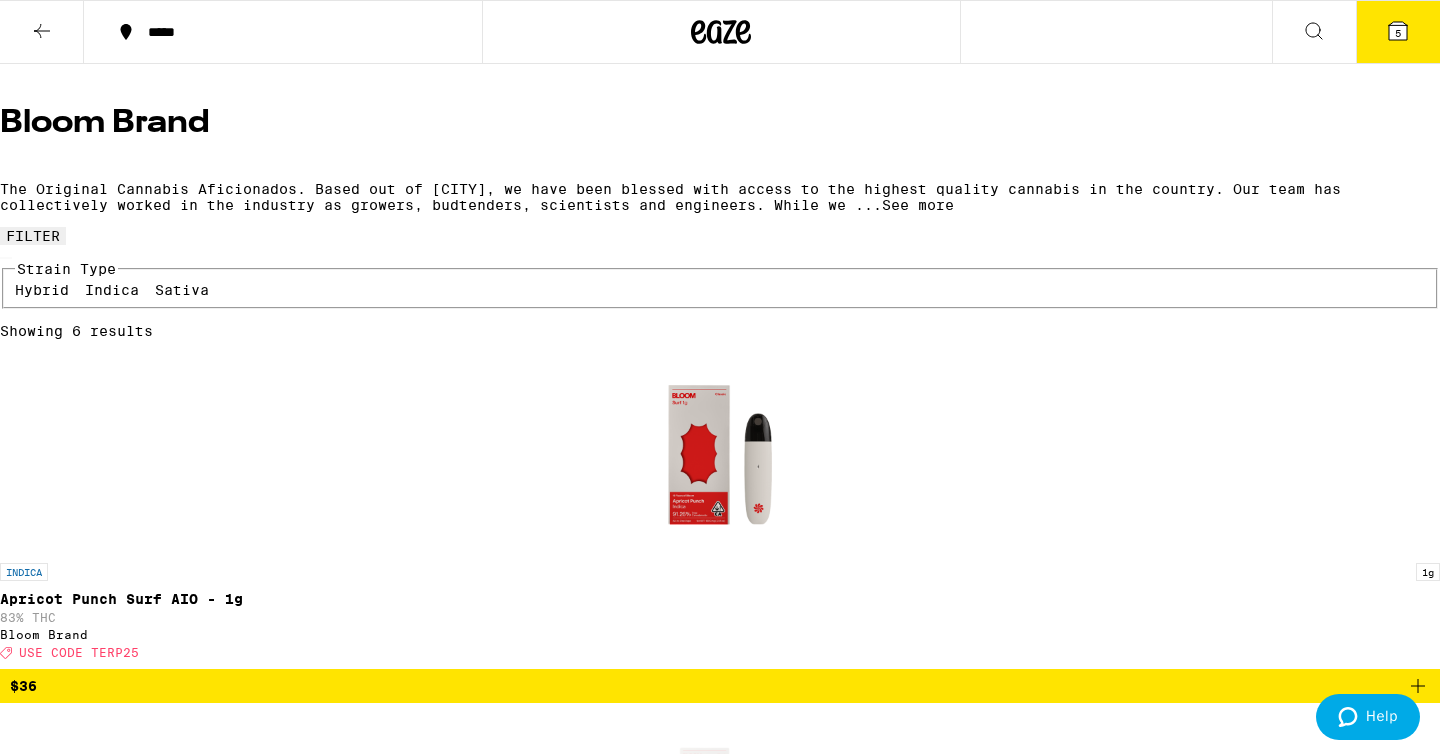 scroll, scrollTop: 14, scrollLeft: 0, axis: vertical 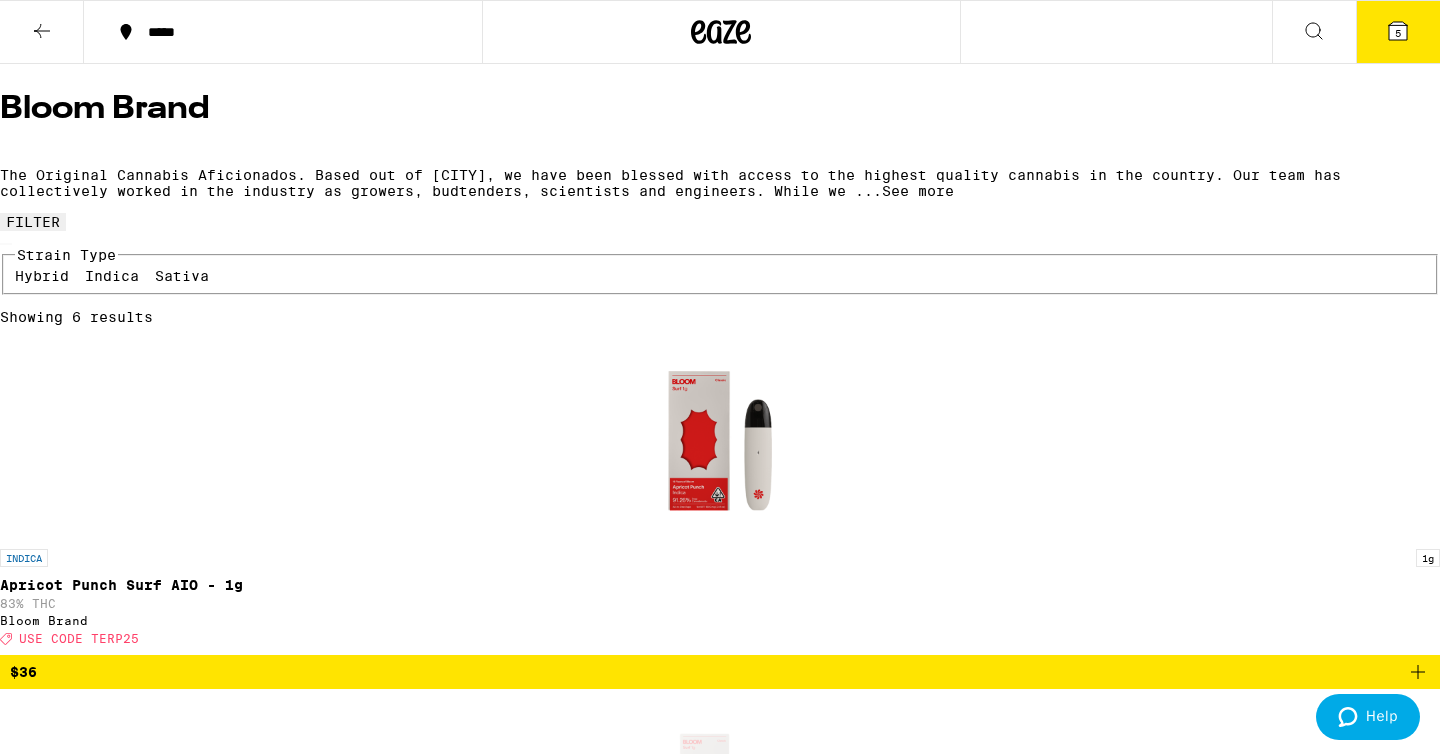 click at bounding box center [1314, 31] 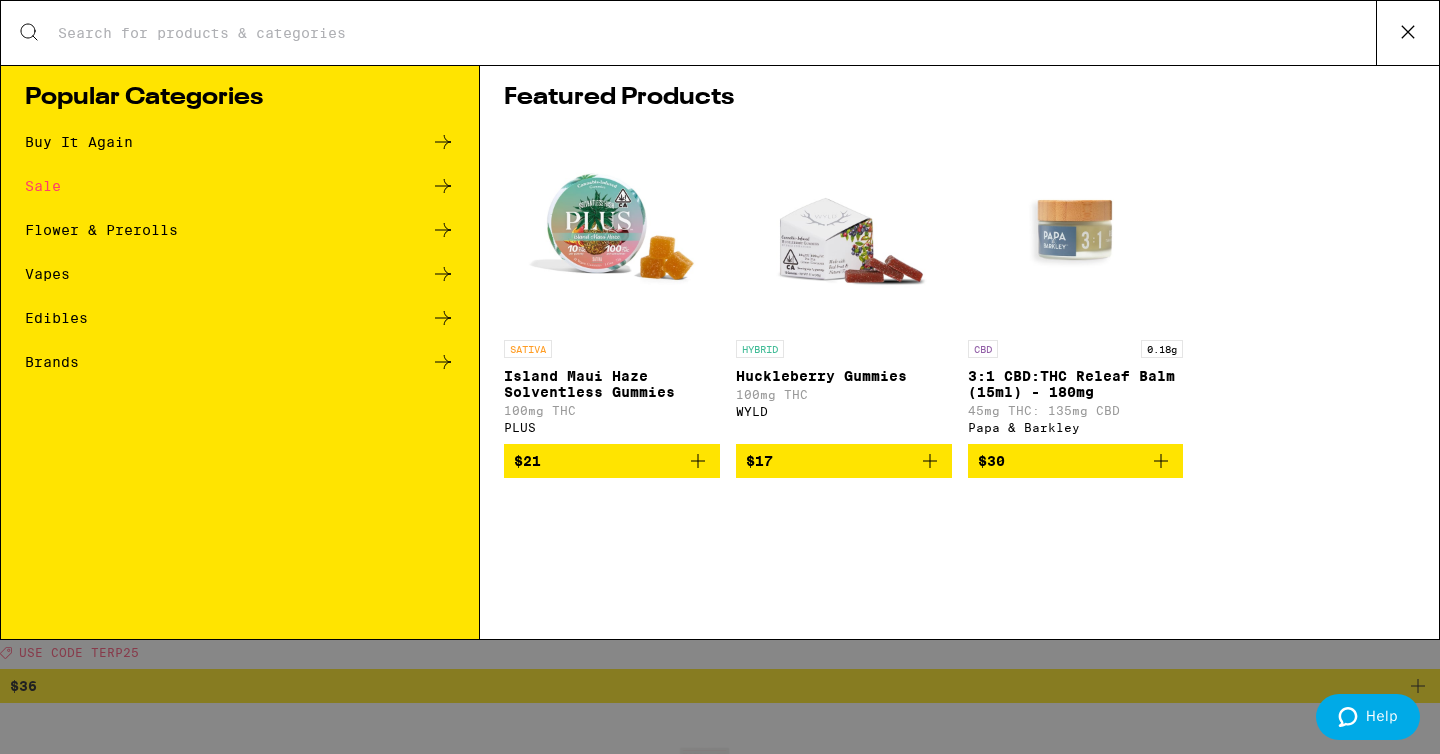 scroll, scrollTop: 0, scrollLeft: 0, axis: both 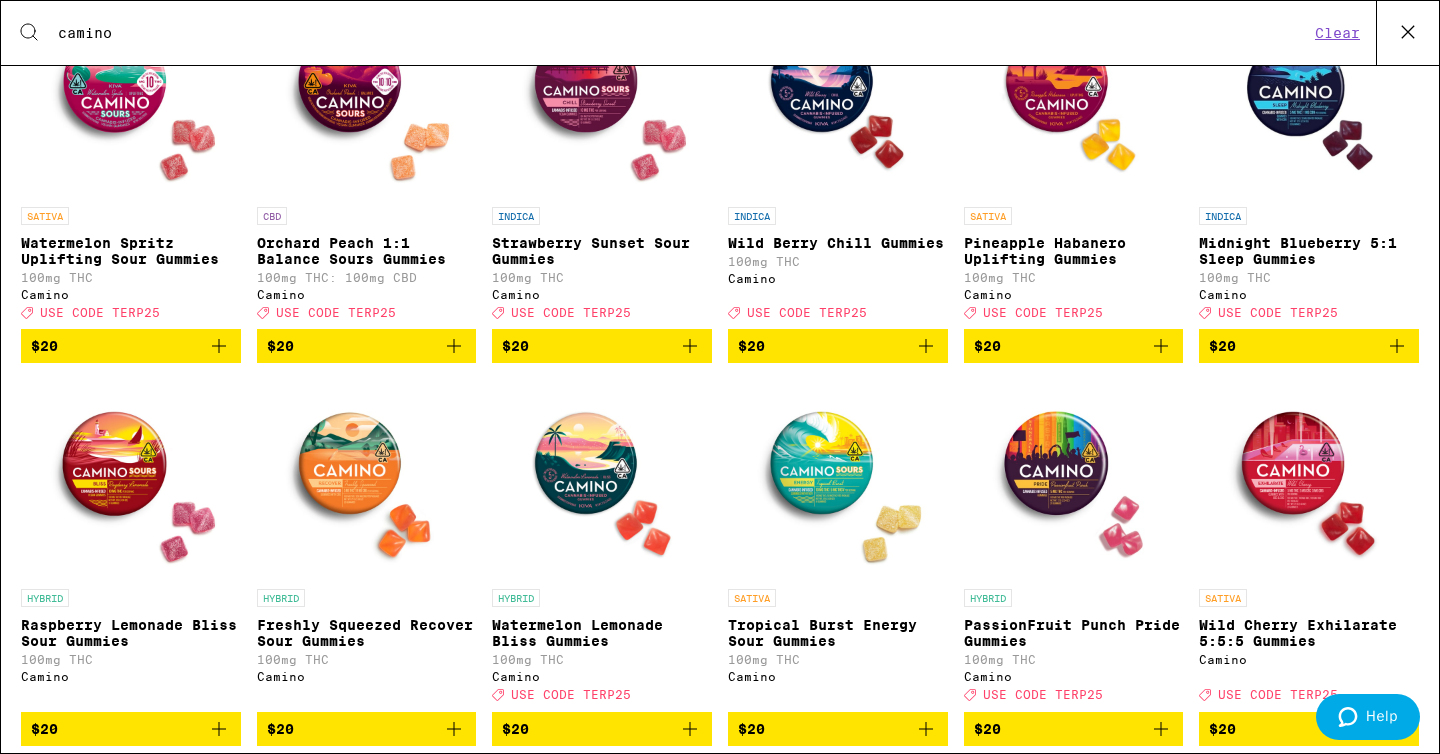 type on "camino" 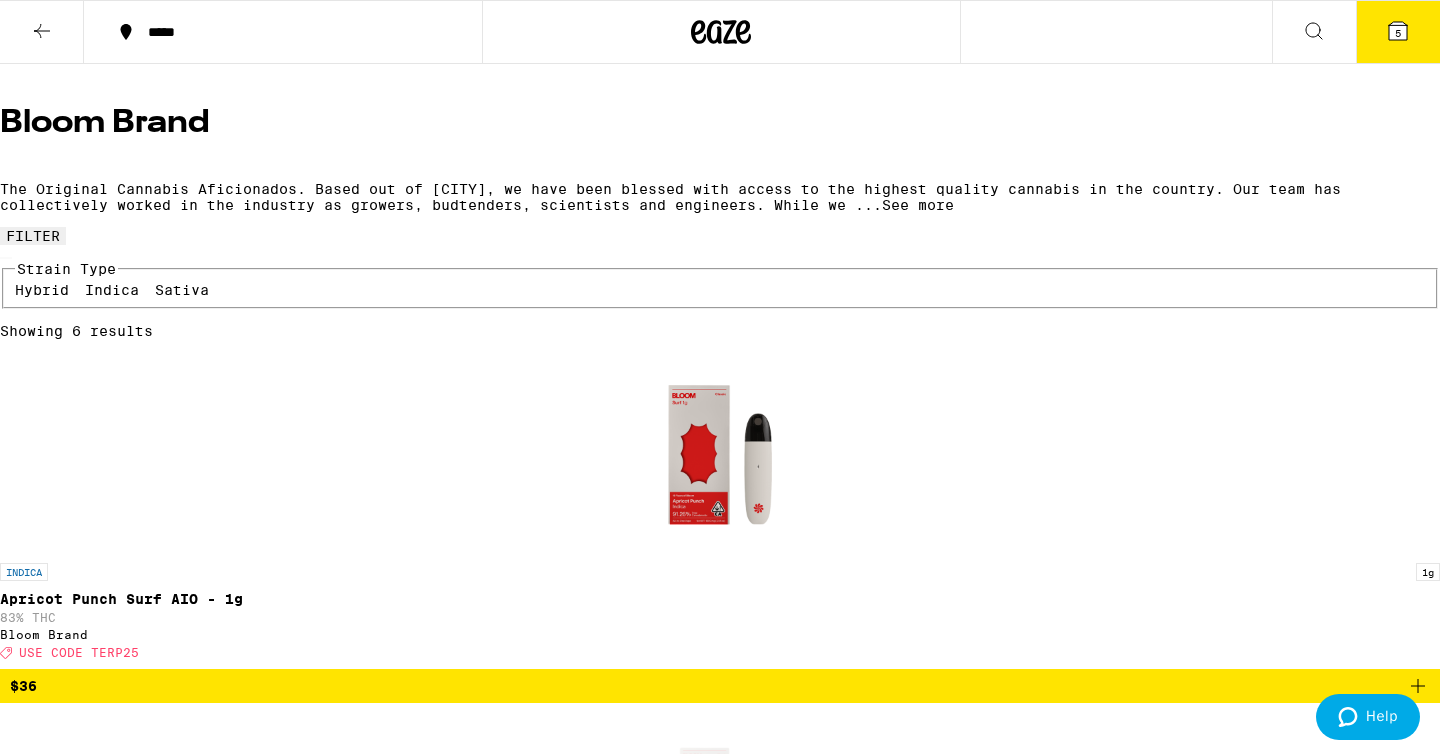 click on "Add To Bag $20" at bounding box center (68, 3935) 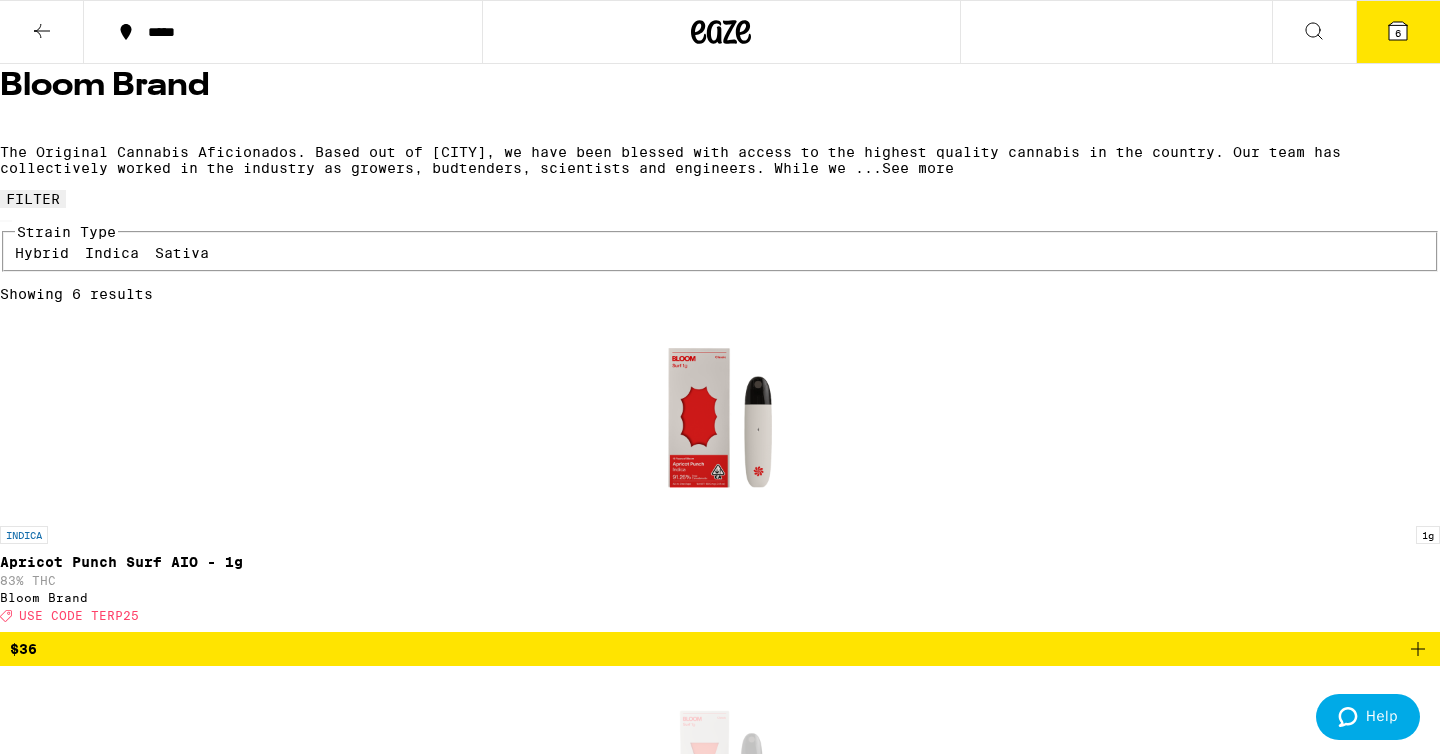 scroll, scrollTop: 57, scrollLeft: 0, axis: vertical 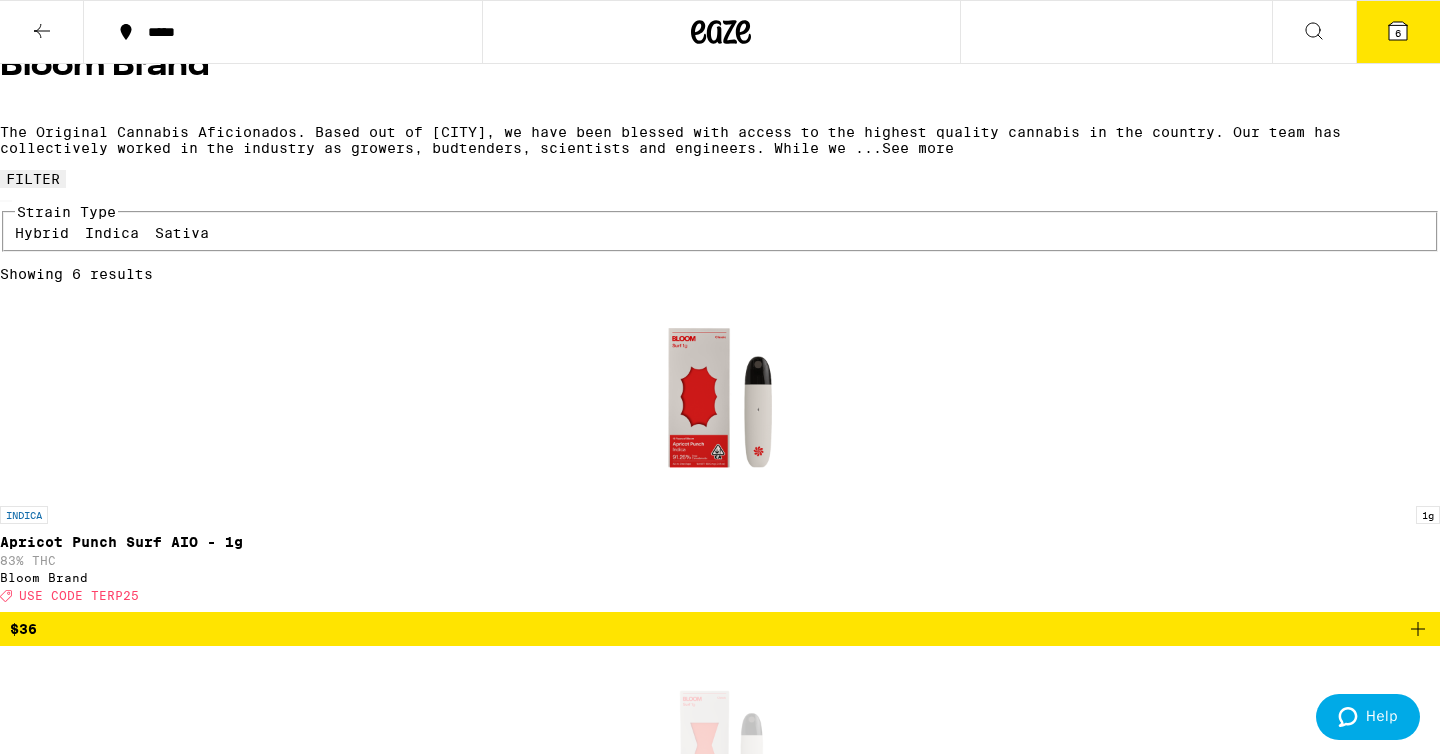 click on "6" at bounding box center (1398, 33) 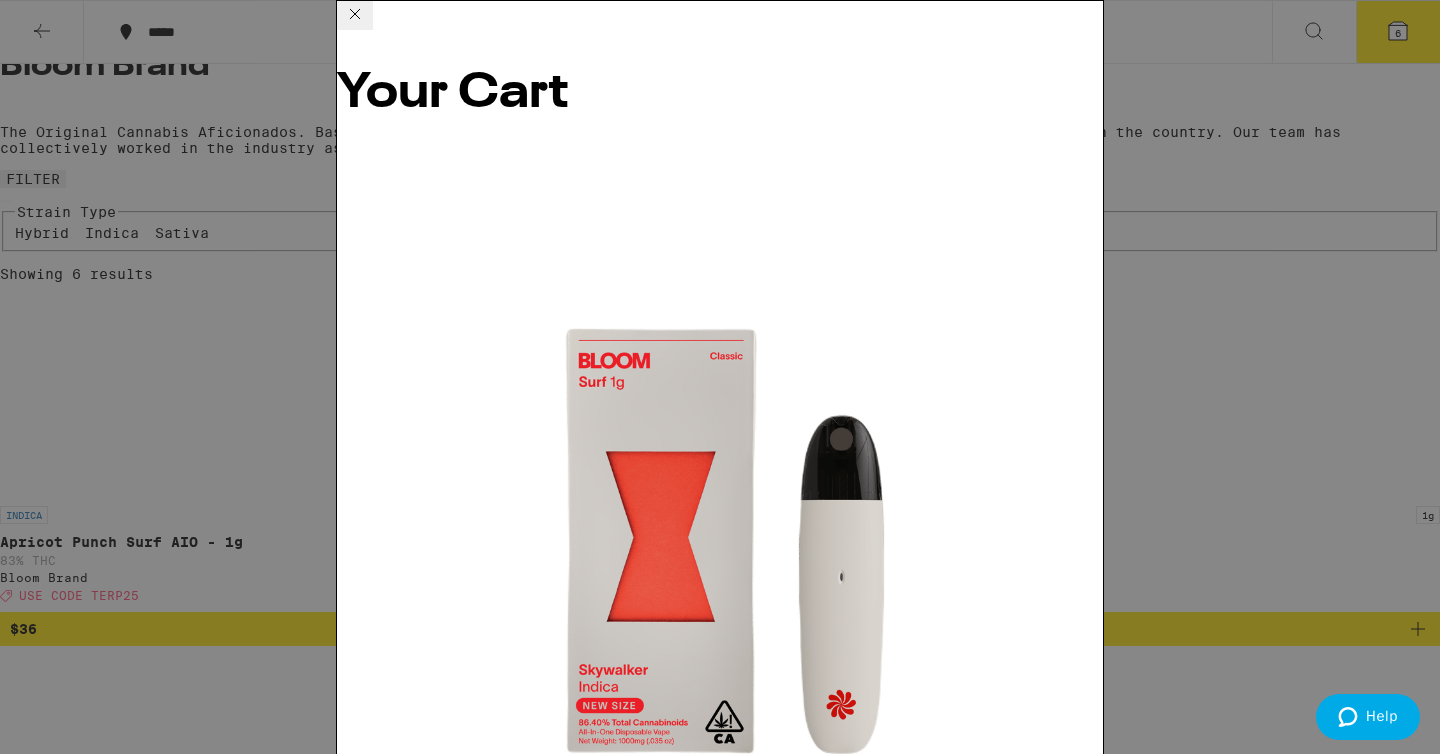 click at bounding box center [347, 994] 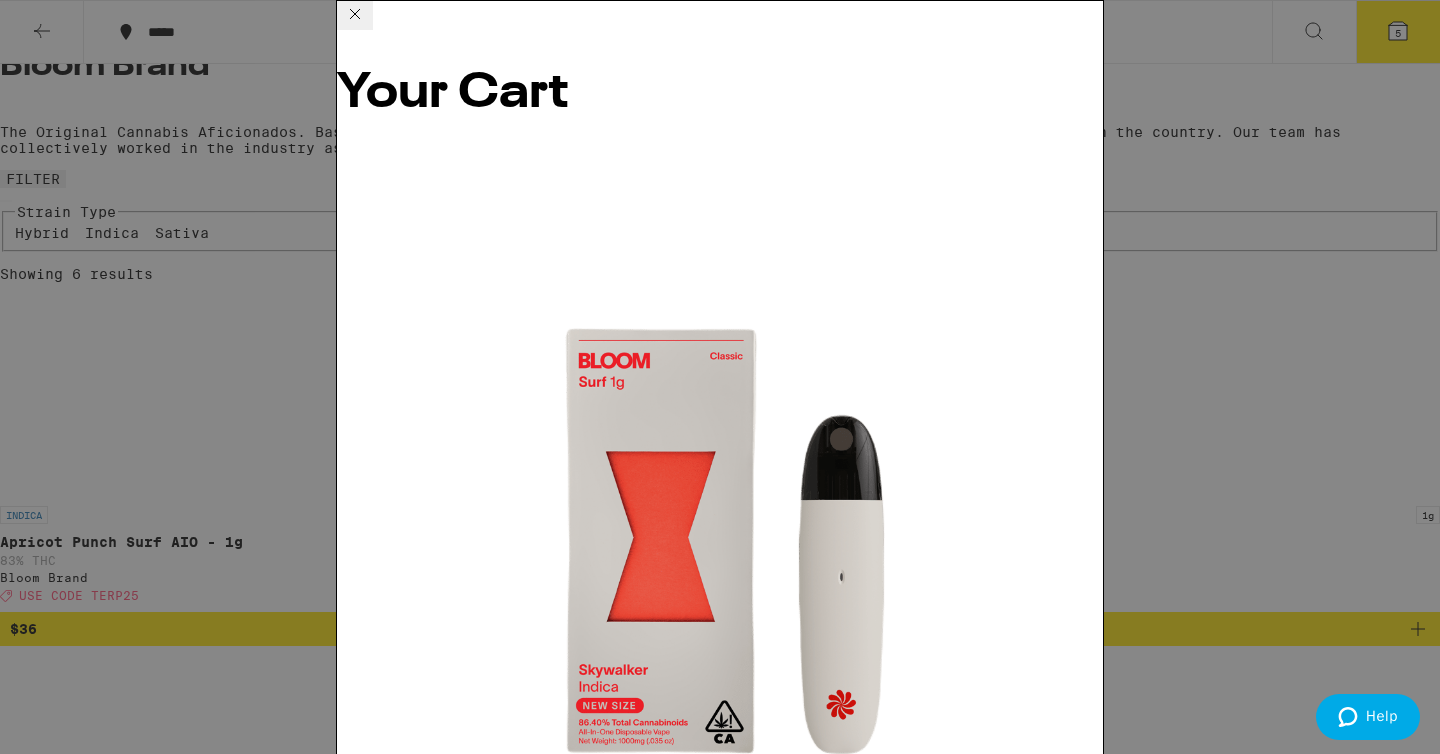 click at bounding box center (347, 994) 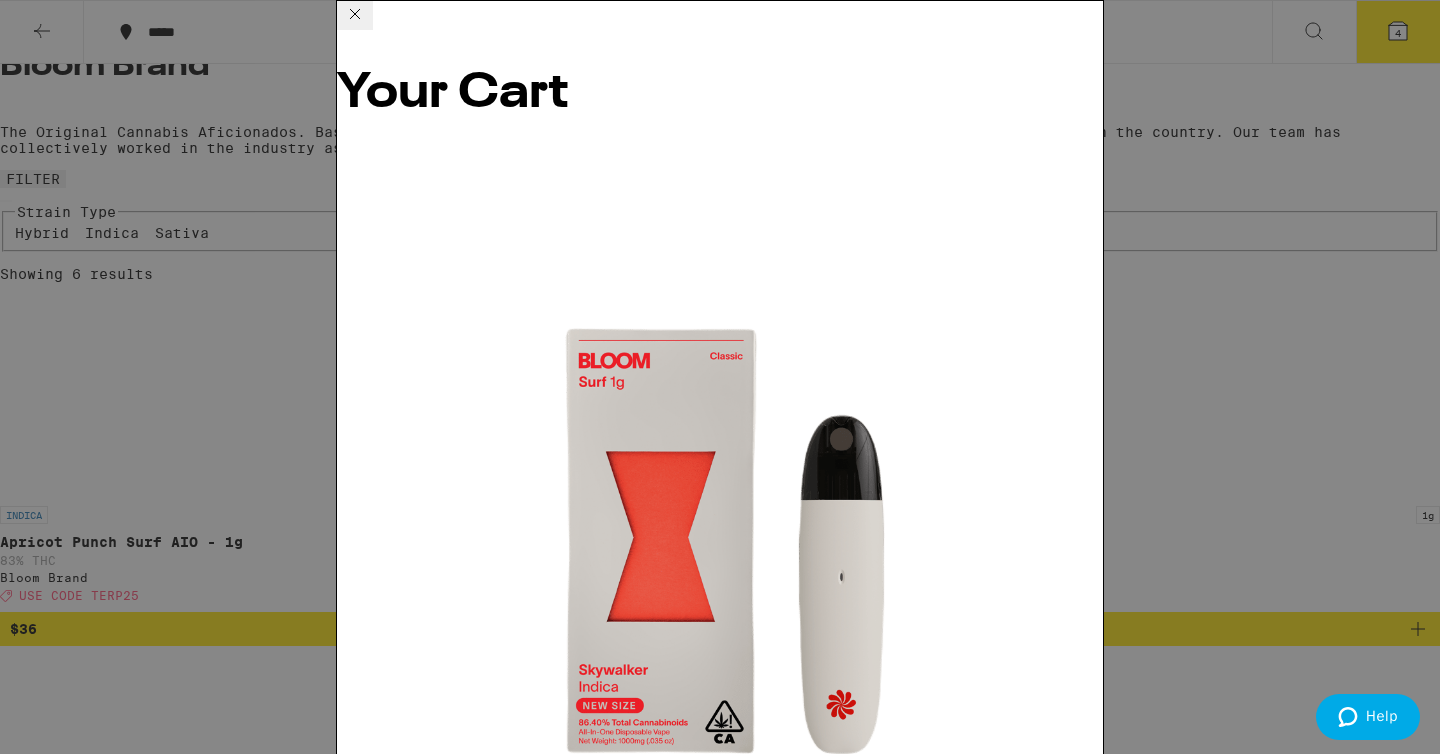 click at bounding box center (347, 994) 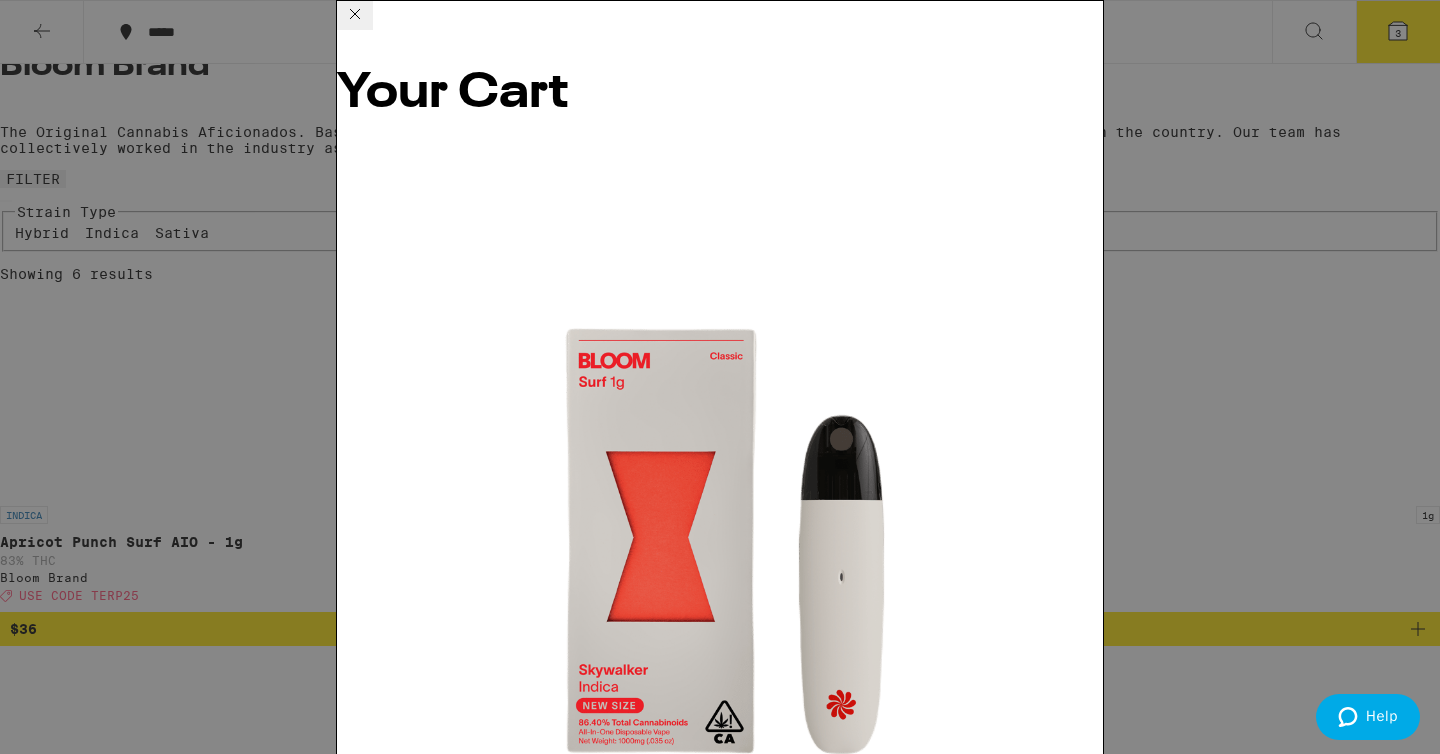 scroll, scrollTop: 0, scrollLeft: 0, axis: both 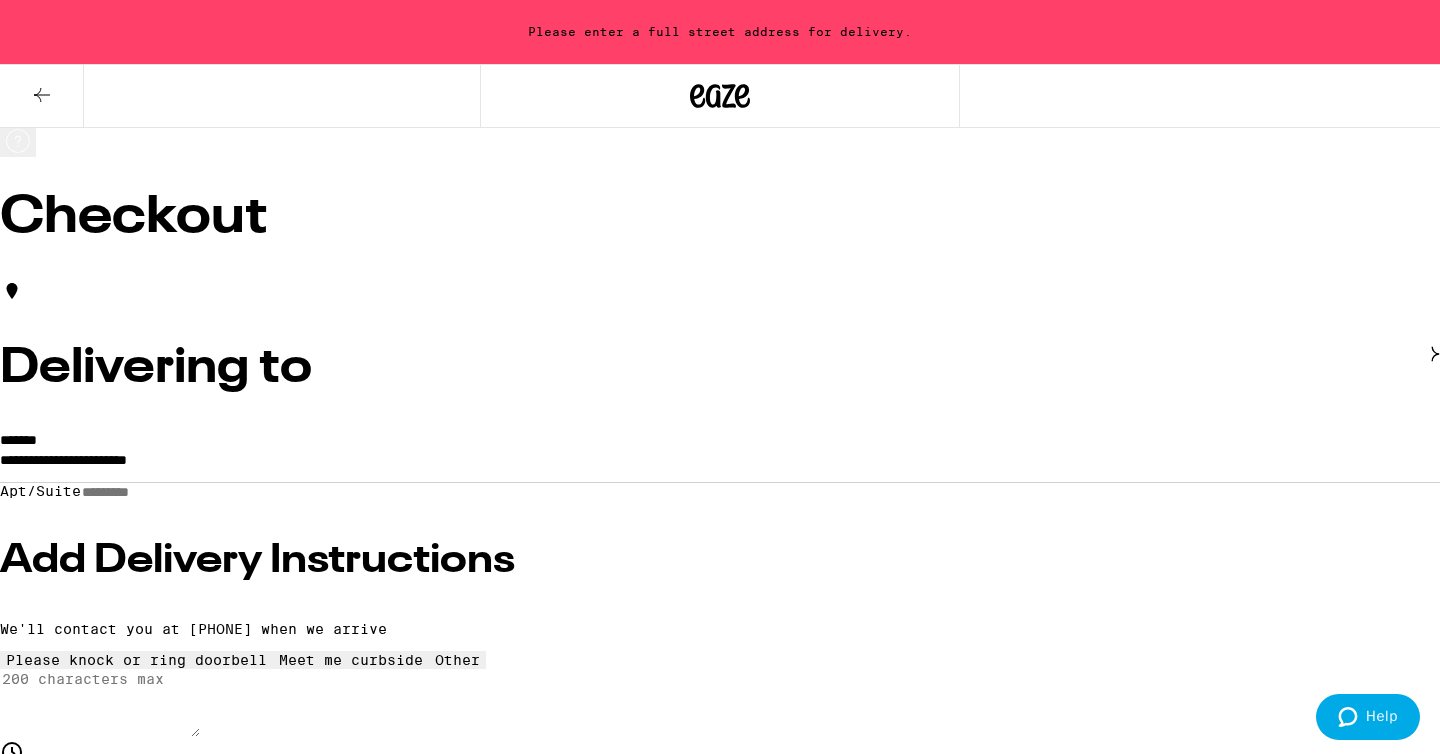 click on "**********" at bounding box center (720, 465) 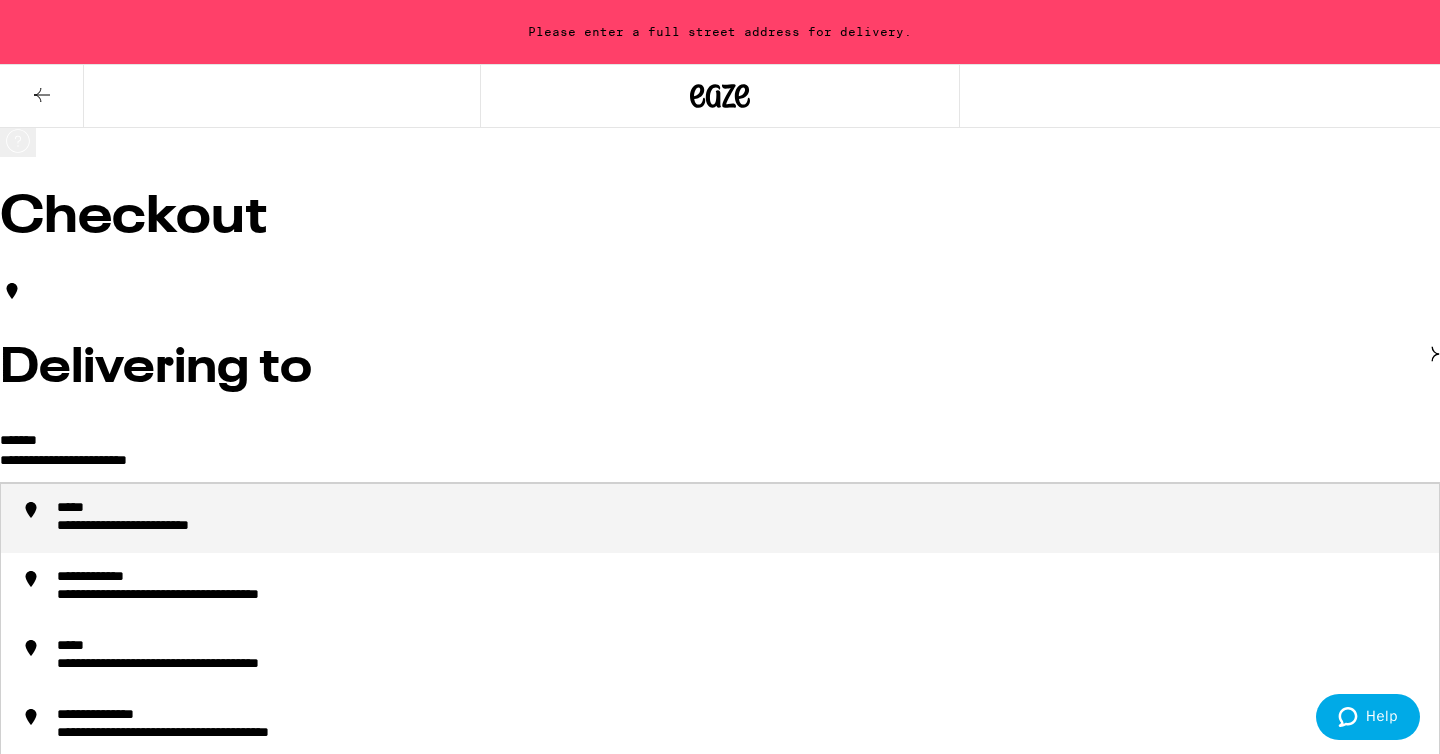 click on "**********" at bounding box center (720, 465) 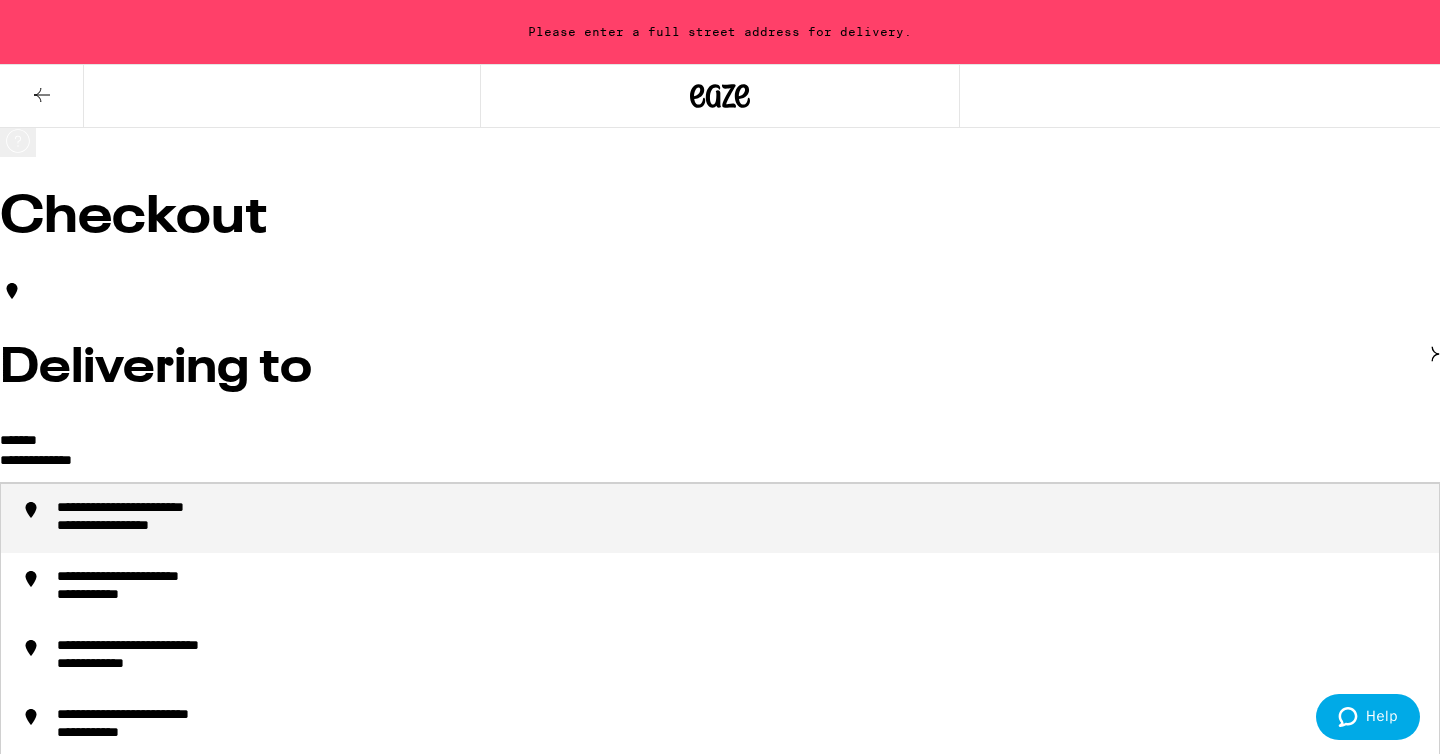 type on "**********" 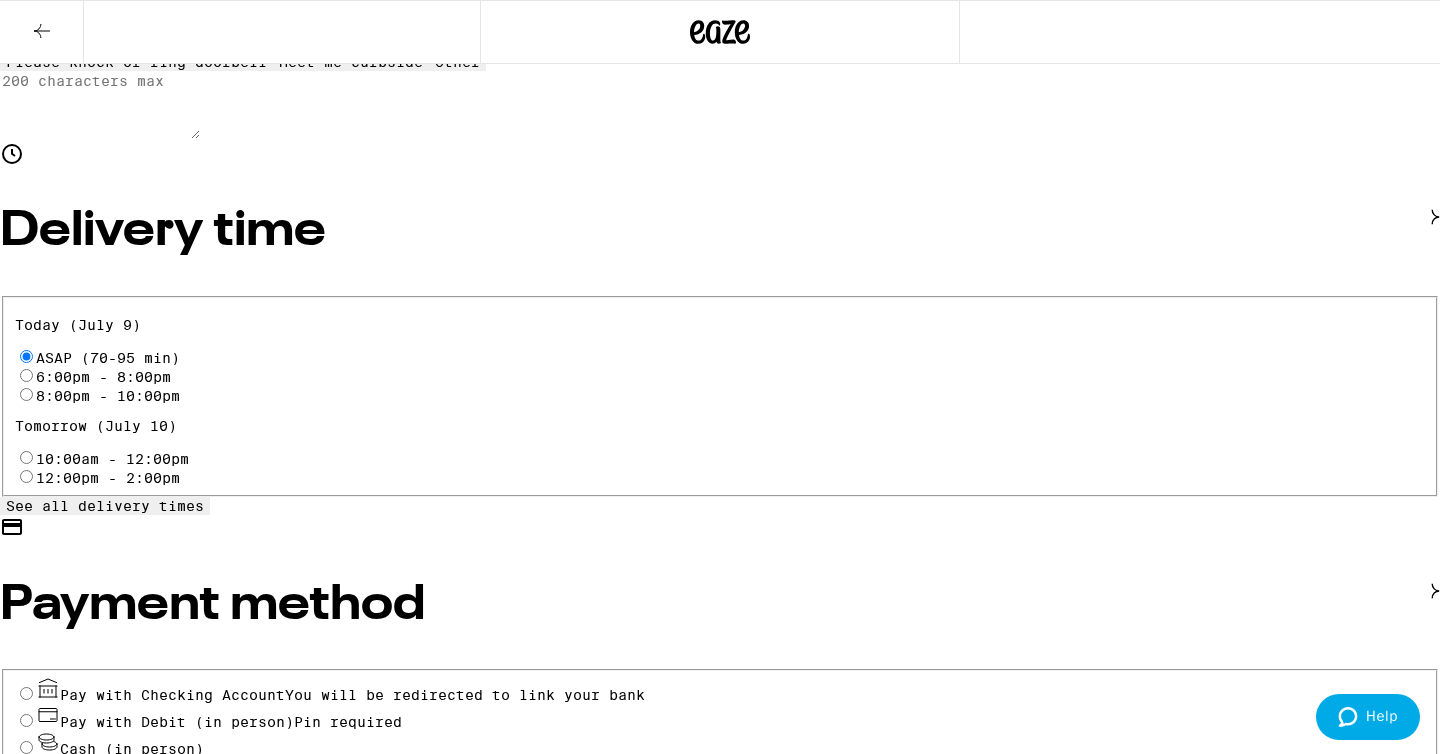 scroll, scrollTop: 544, scrollLeft: 0, axis: vertical 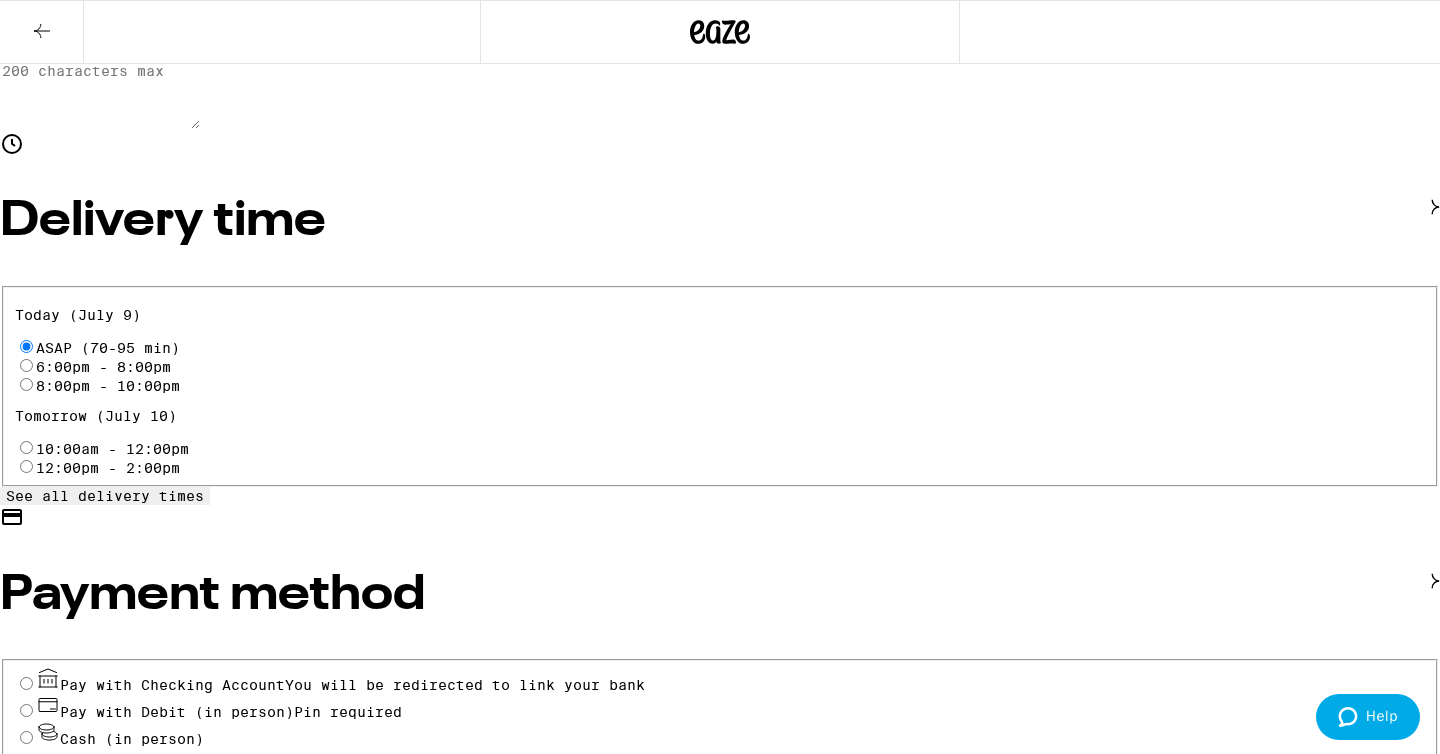 click on "Pay with Debit (in person) Pin required" at bounding box center [26, 710] 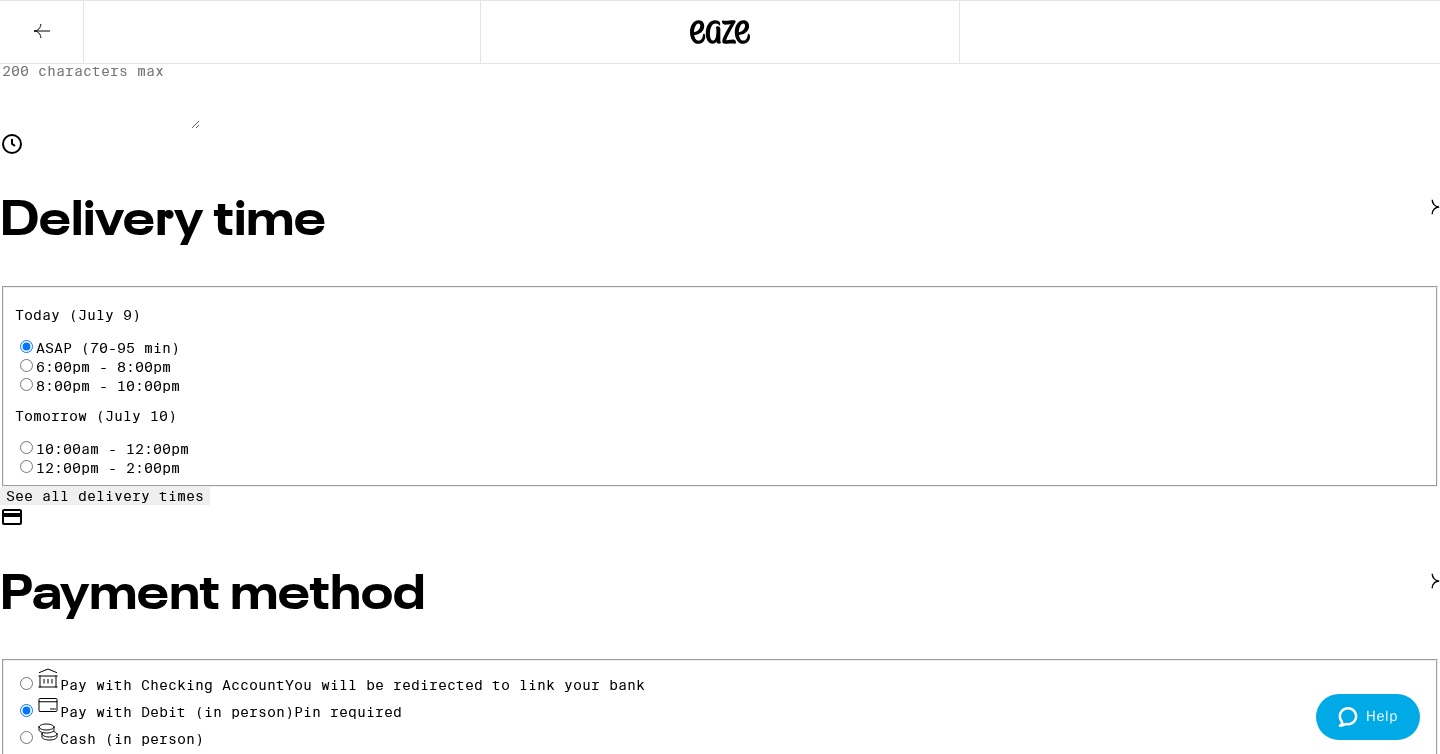 radio on "true" 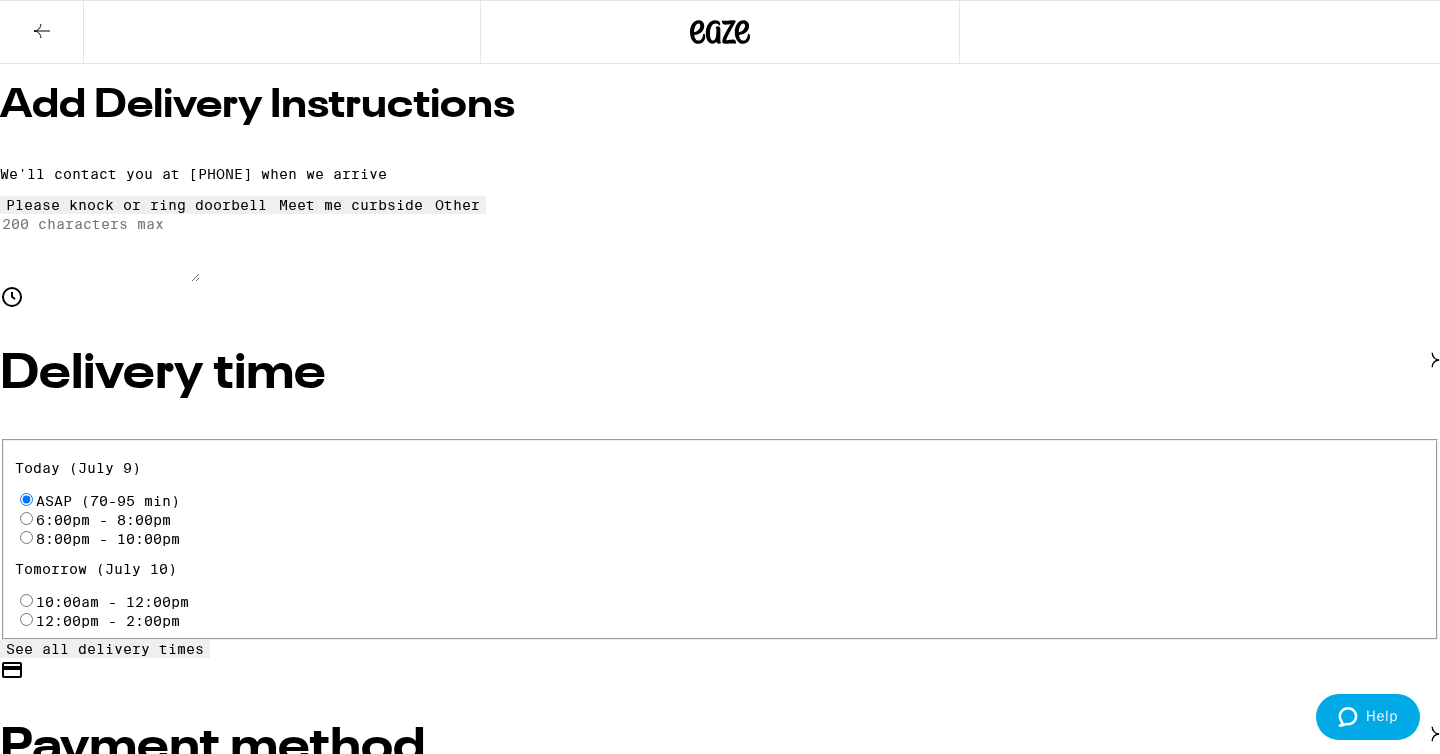 scroll, scrollTop: 0, scrollLeft: 0, axis: both 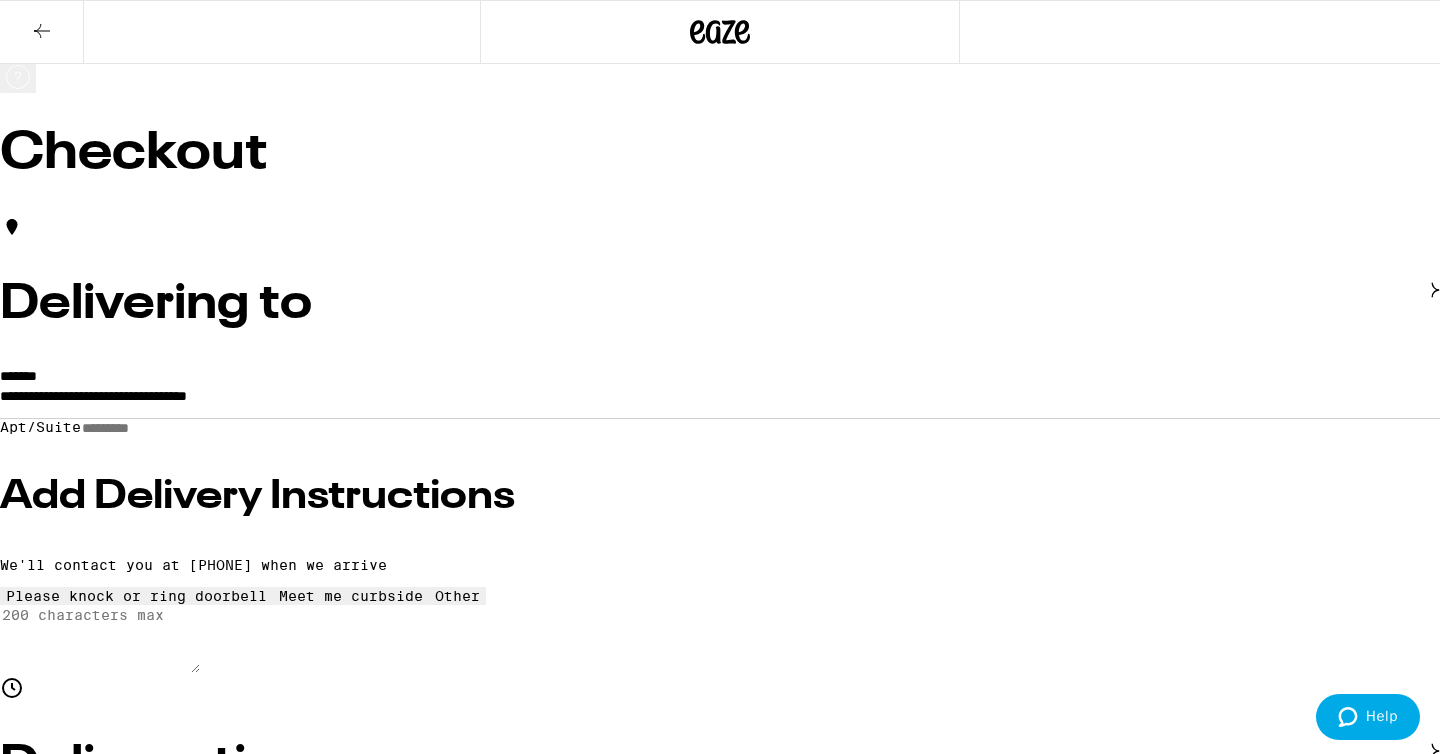 click on "$ 8" at bounding box center (720, 4767) 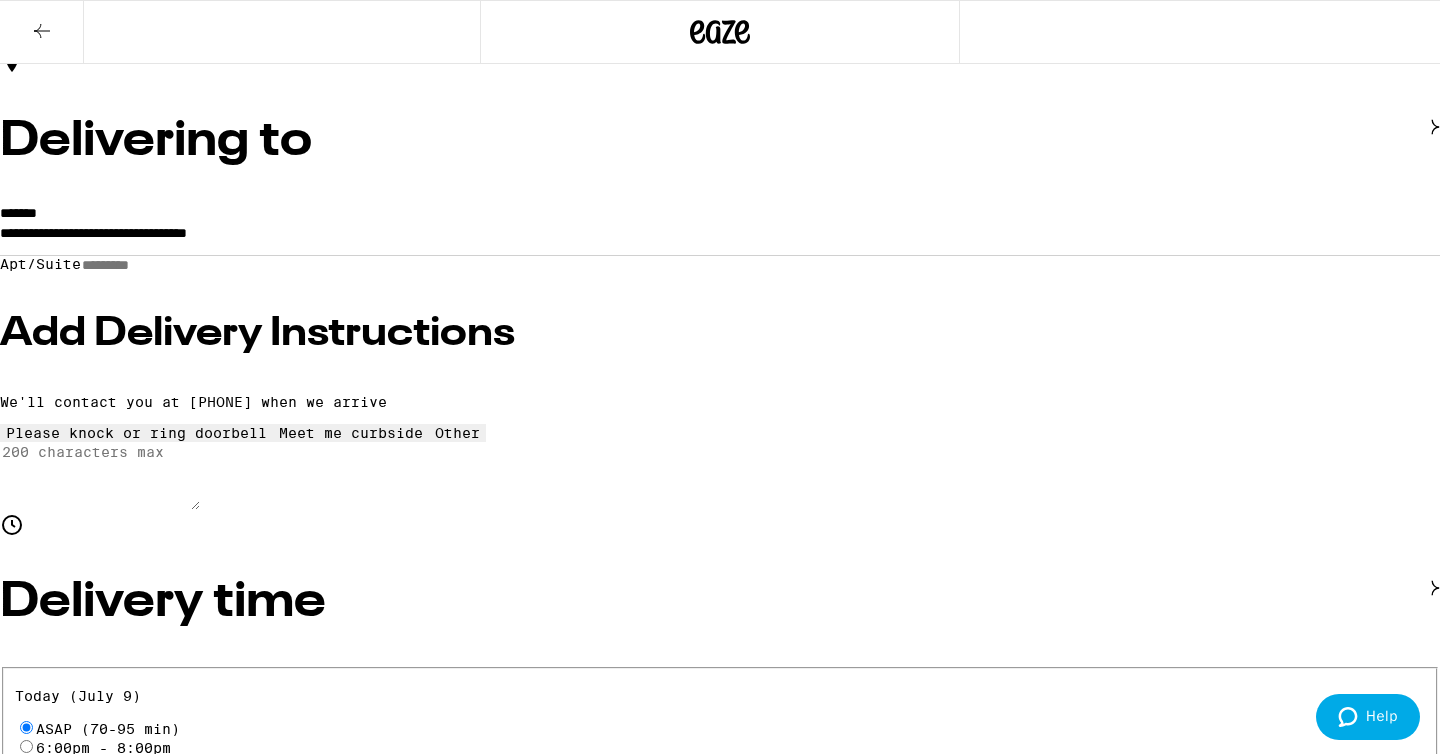 scroll, scrollTop: 174, scrollLeft: 0, axis: vertical 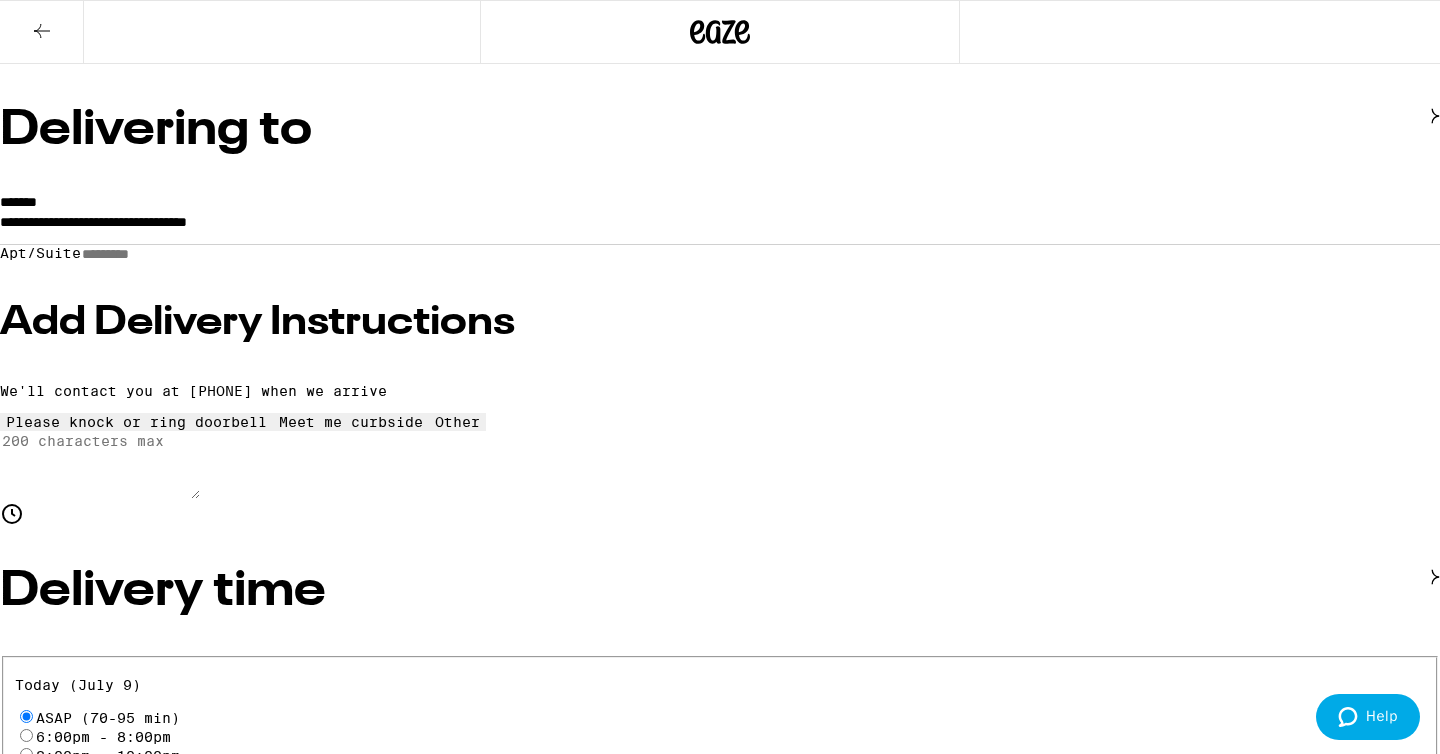 click on "None" at bounding box center (720, 4609) 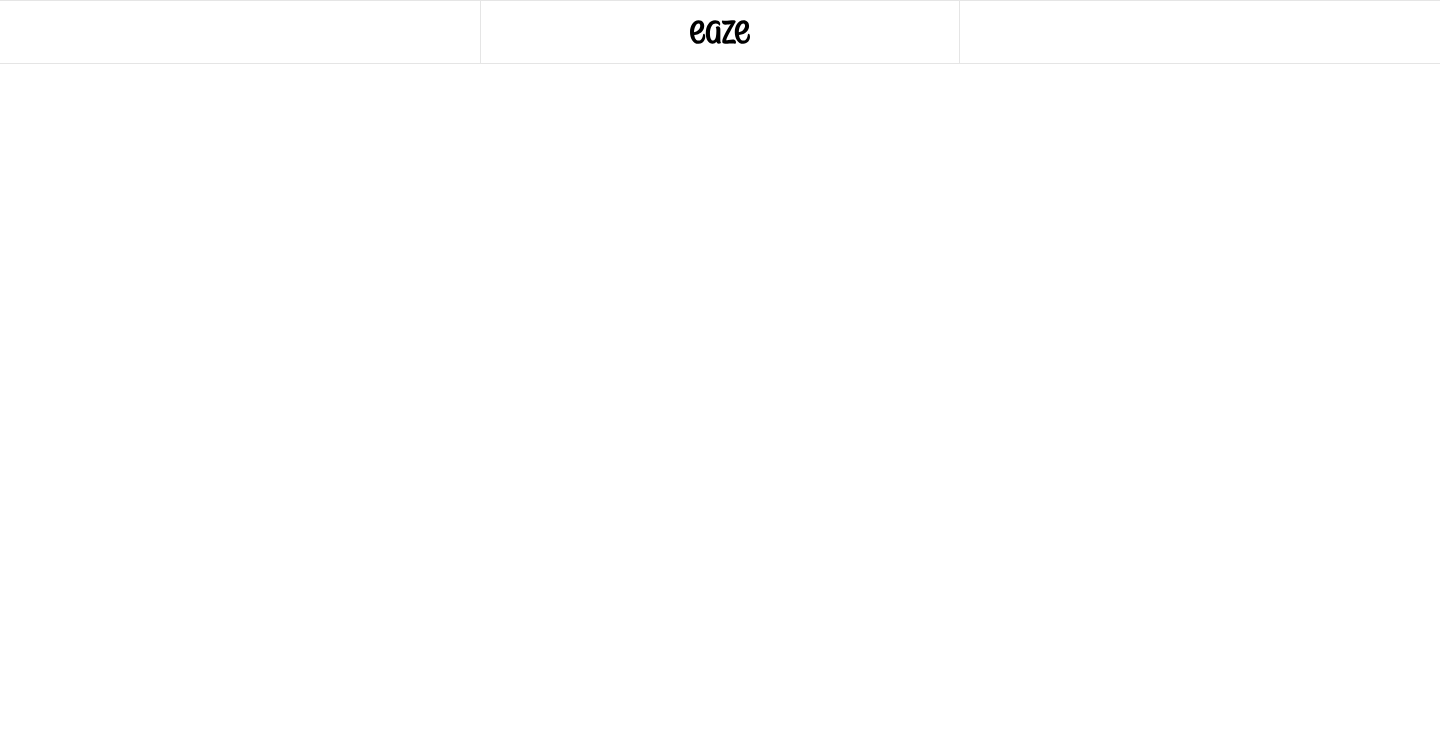 scroll, scrollTop: 0, scrollLeft: 0, axis: both 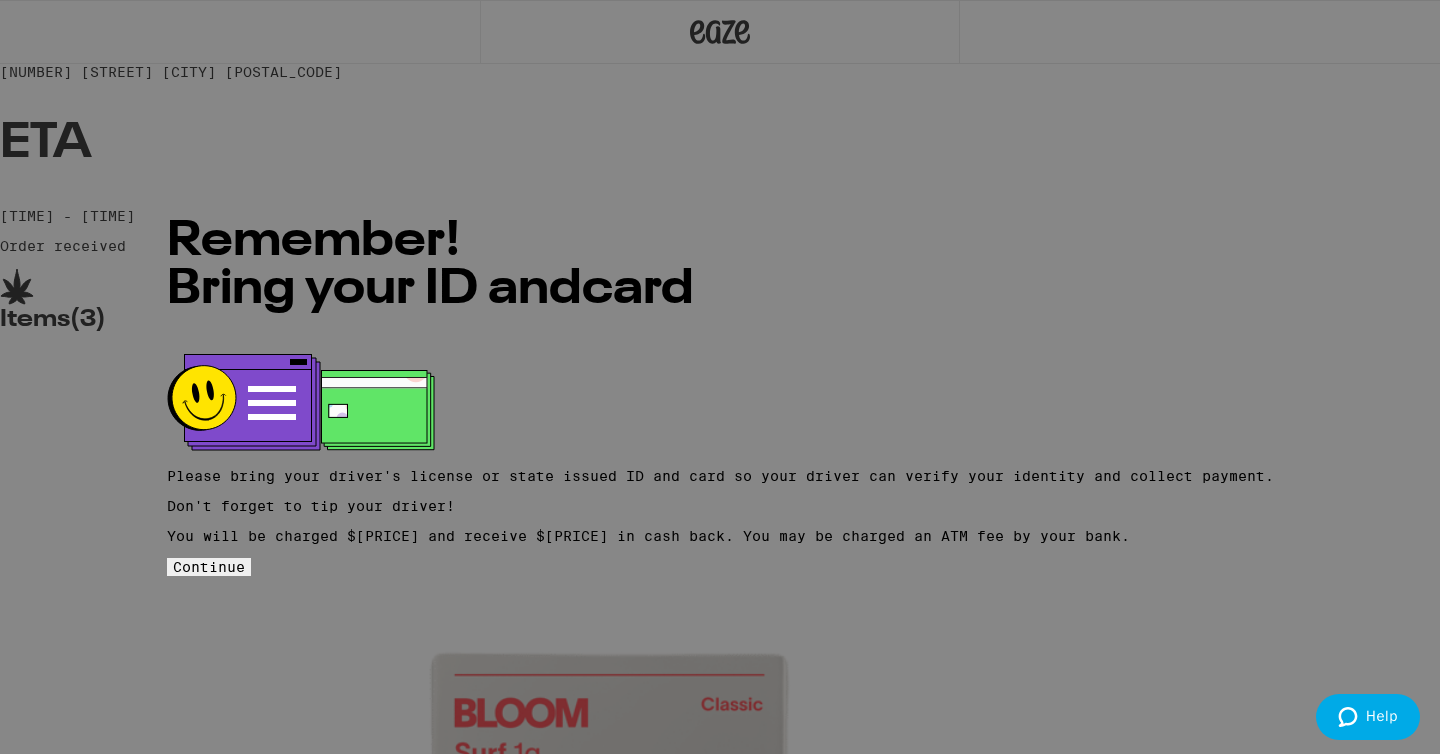 click on "Continue" at bounding box center [209, 567] 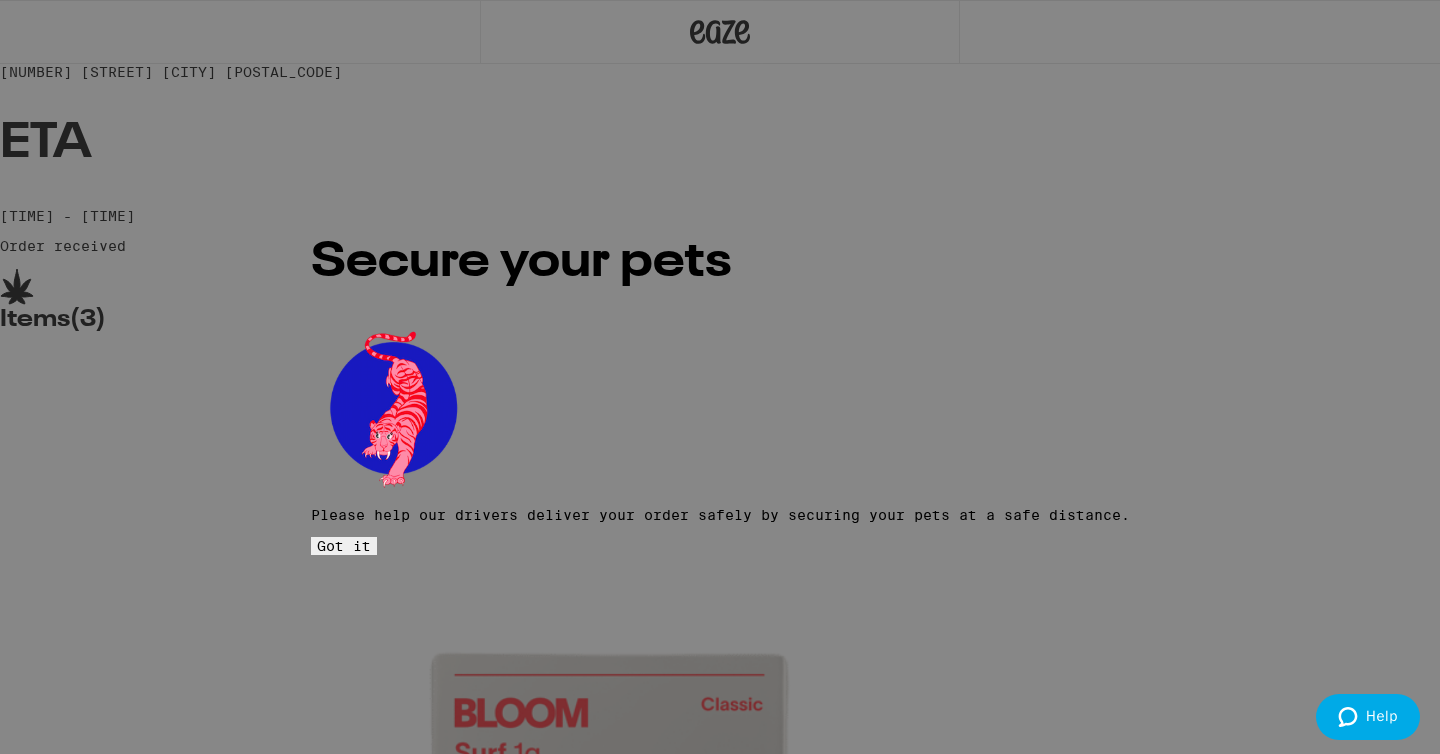 click on "Got it" at bounding box center [344, 546] 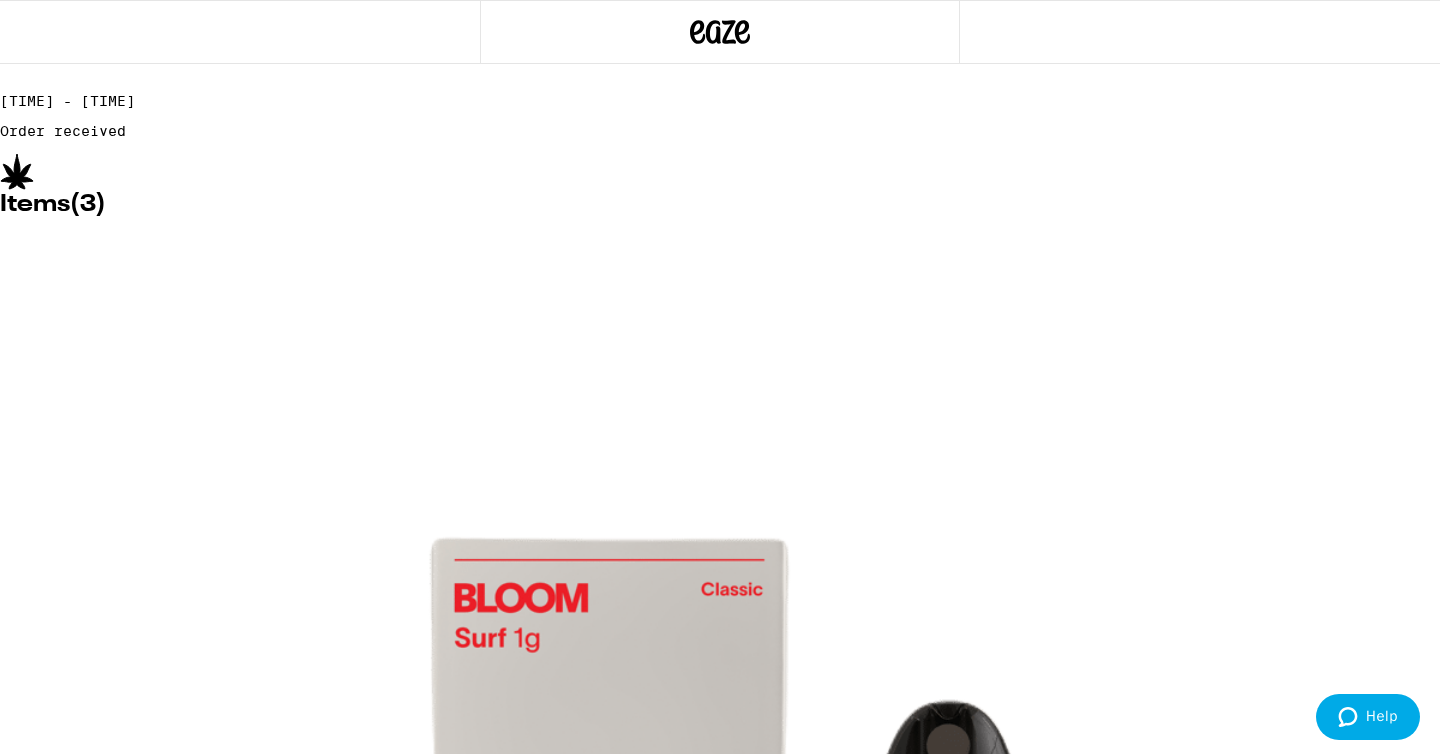 scroll, scrollTop: 118, scrollLeft: 0, axis: vertical 